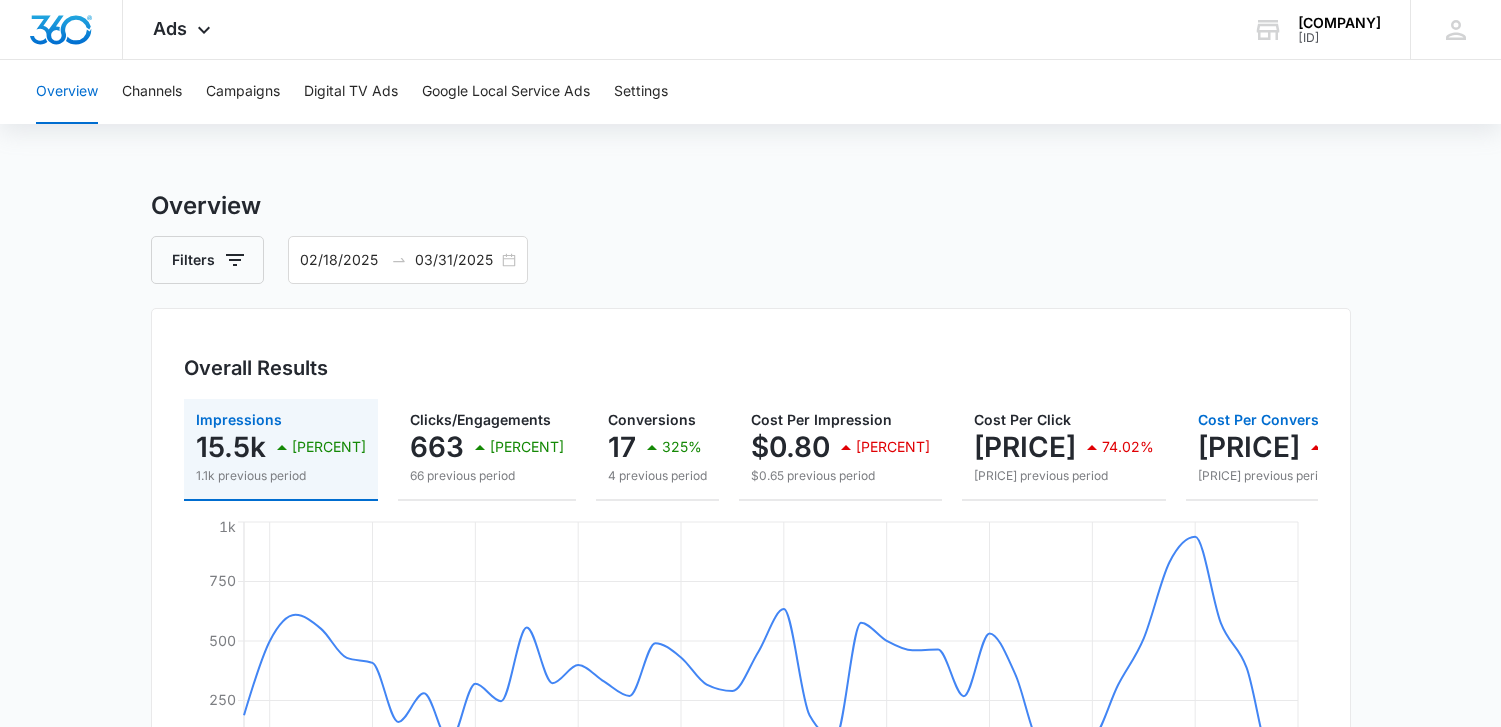 scroll, scrollTop: 100, scrollLeft: 0, axis: vertical 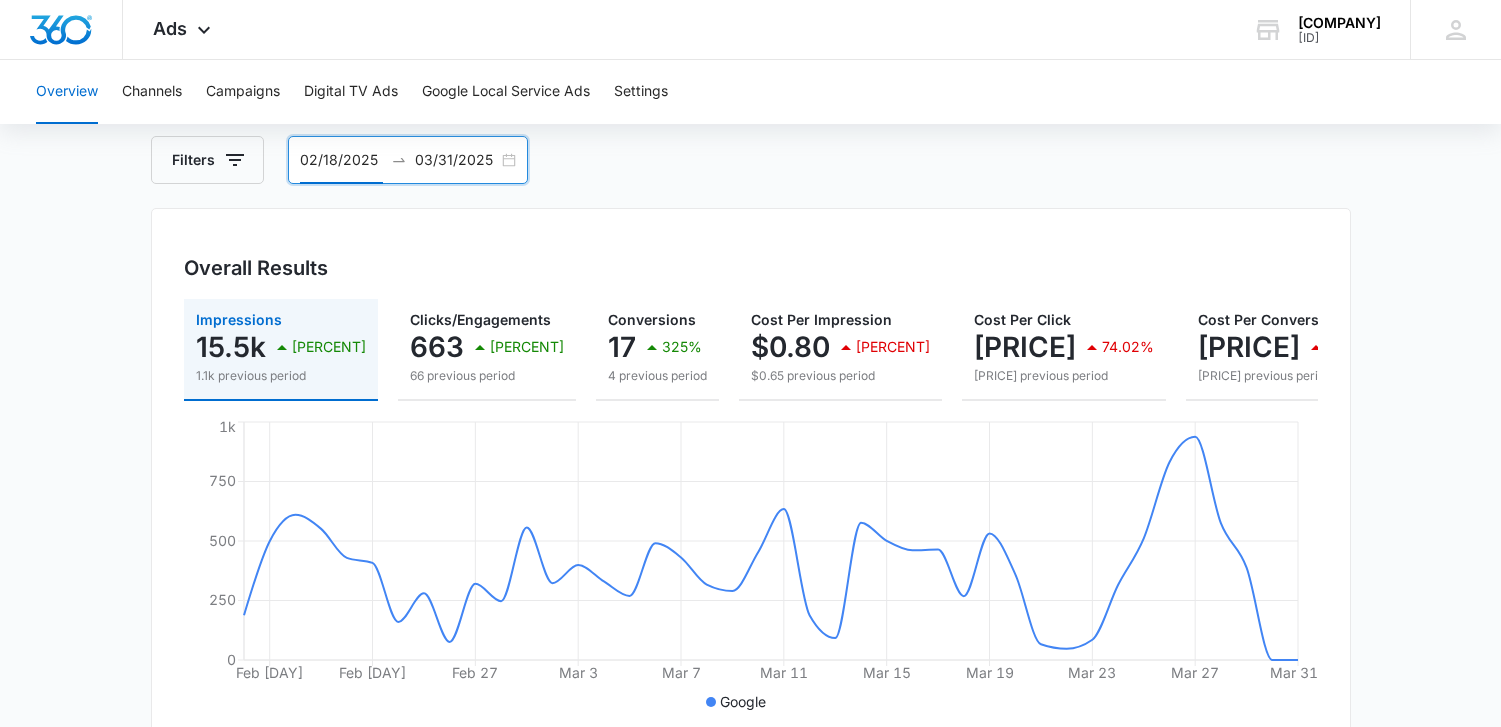 click on "02/18/2025" at bounding box center [341, 160] 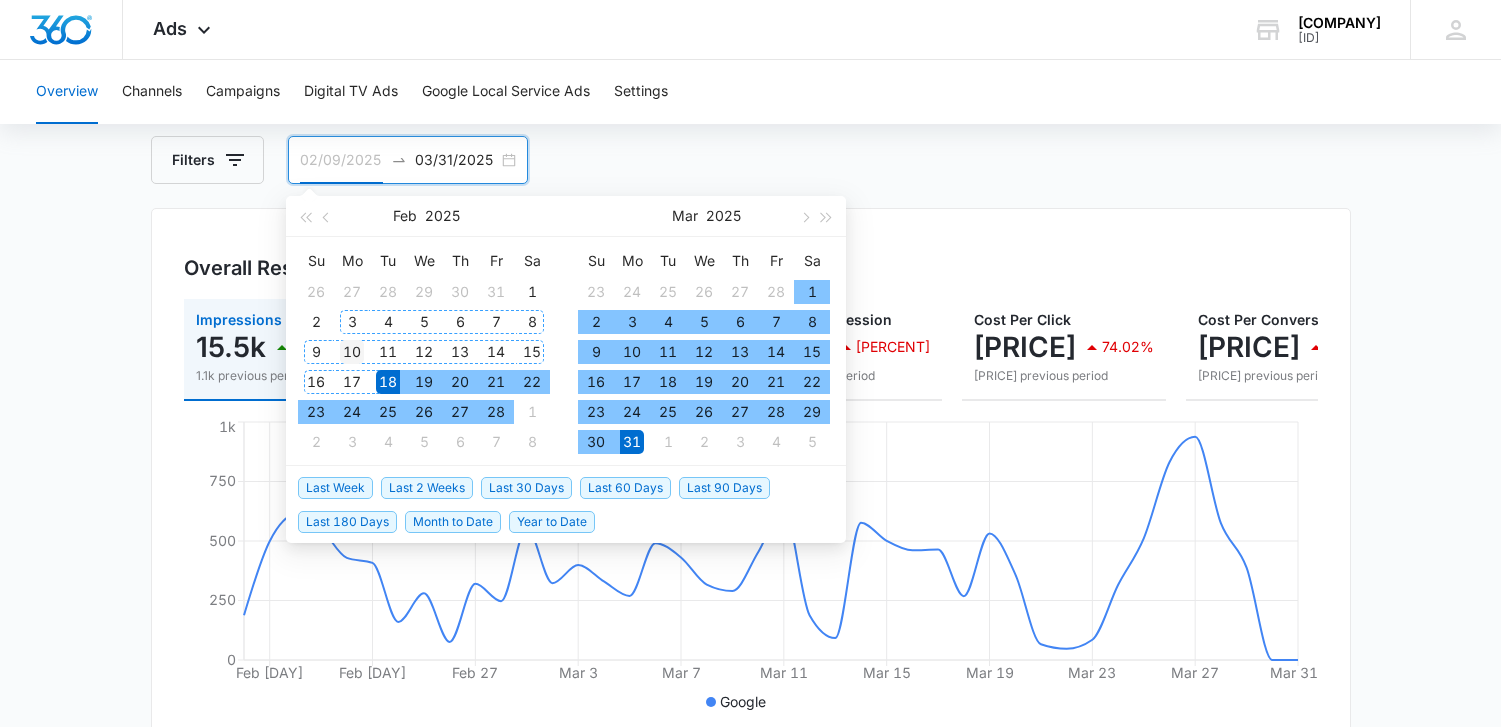 type on "[DATE]" 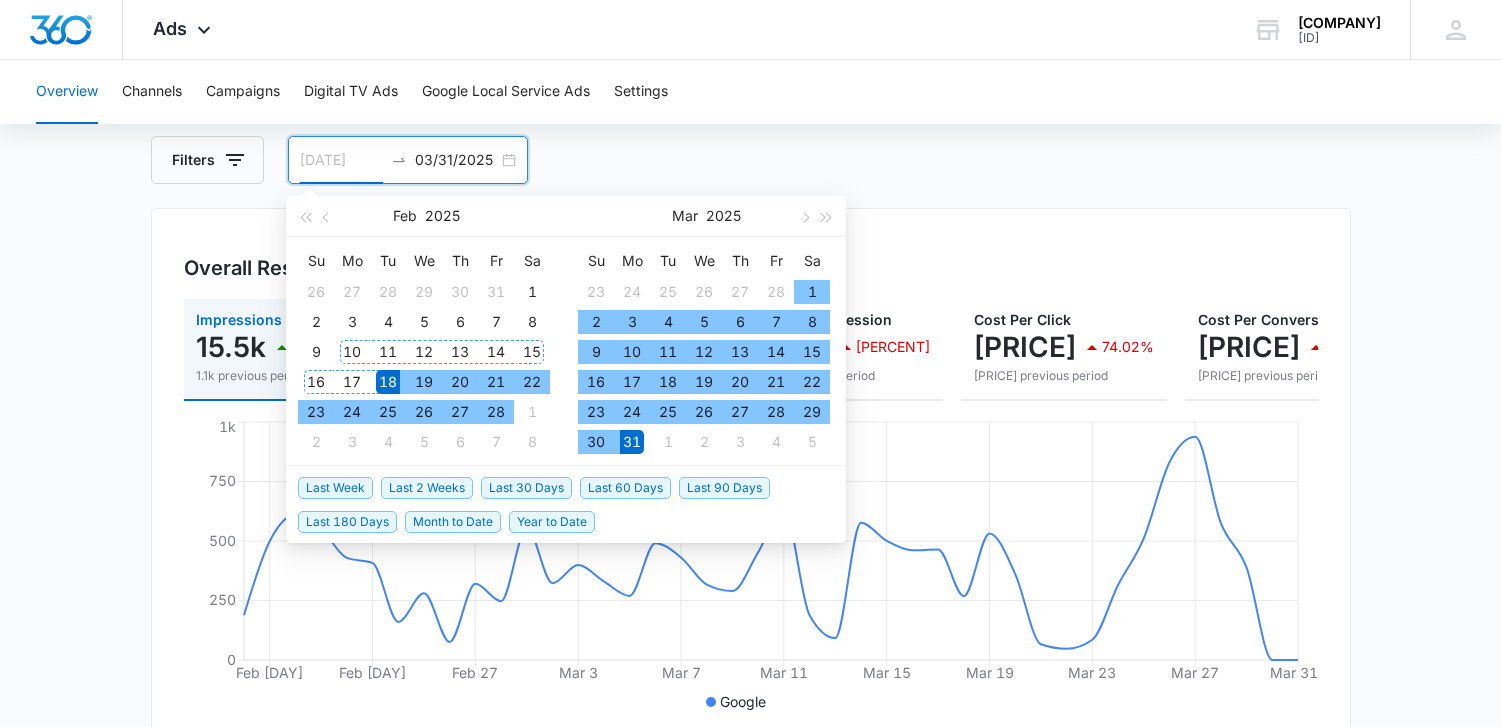 click on "10" at bounding box center (352, 352) 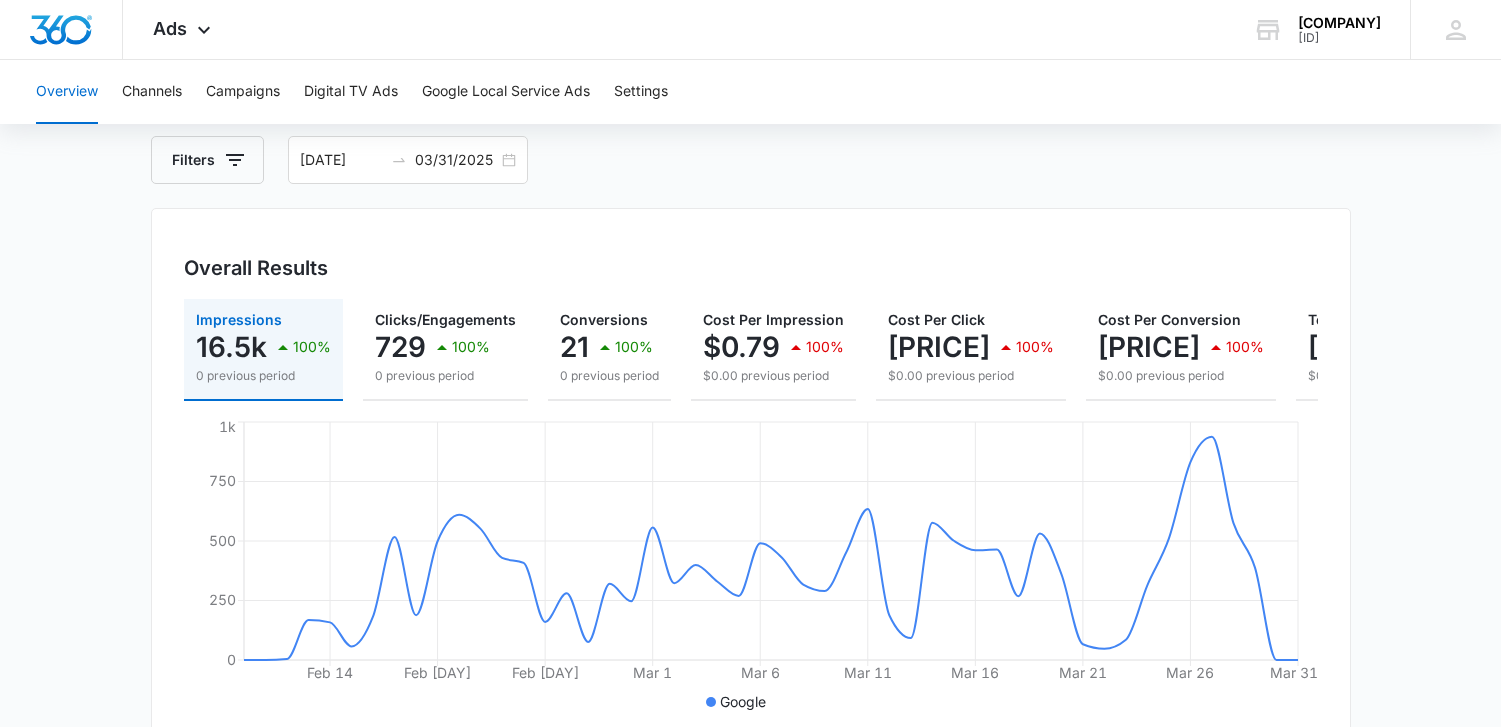 click on "Overview Filters 02/10/2025 03/31/2025 Overall Results Impressions 16.5k 100%  0 previous period Clicks/Engagements 729 100%  0 previous period Conversions 21 100%  0 previous period Cost Per Impression $0.79 100%  $0.00 previous period Cost Per Click $17.95 100%  $0.00 previous period Cost Per Conversion $623.21 100%  $0.00 previous period Total Spend $13,087.00 100%  $0.00 previous period Feb 14 Feb 19 Feb 24 Mar 1 Mar 6 Mar 11 Mar 16 Mar 21 Mar 26 Mar 31 0 250 500 750 1k Google Overall Visibility Feb. 10 - Mar. 31, 2025 Impressions 16,549 100%  from 0 Feb 26, 2025 Mar 31, 2025 0 500 1k Feb. 10 - Mar. 31, 2025 Dec. 19, 2024 - Feb. 09, 2025 Market Share (Search channels only) 0% 0%  from 0% Cost Per Impression $0.79 100%  from $0.00 Overall Conversions Feb. 10 - Mar. 31, 2025 Conversions 21 100%  from 0 Feb 26, 2025 Mar 31, 2025 0 1 2 Feb. 10 - Mar. 31, 2025 Dec. 19, 2024 - Feb. 09, 2025 Conversion Rate 2.9% 100%  from 0% Cost Per Conversion $623.21 100%  from $0.00 Overall Engagement Feb. 10 - Mar. 31, 2025" at bounding box center (750, 806) 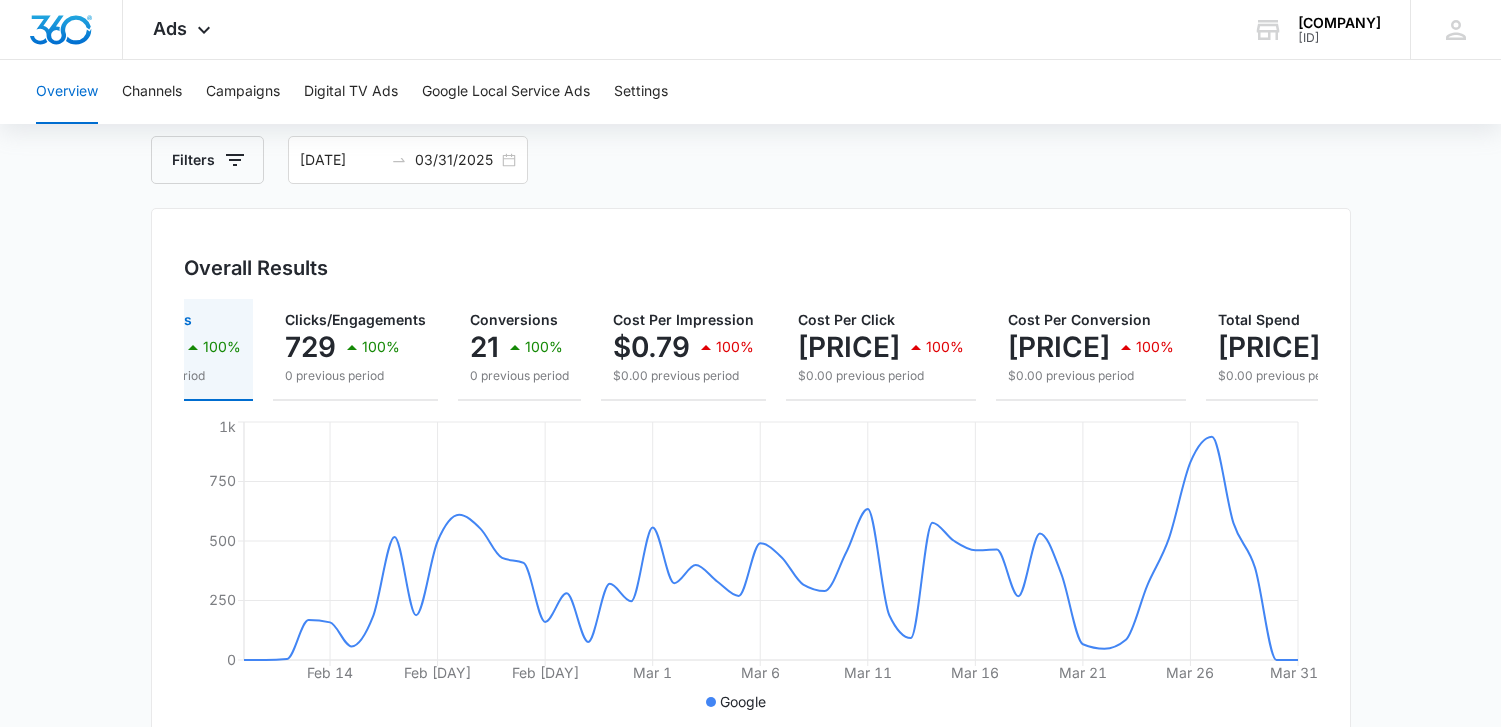 scroll, scrollTop: 0, scrollLeft: 0, axis: both 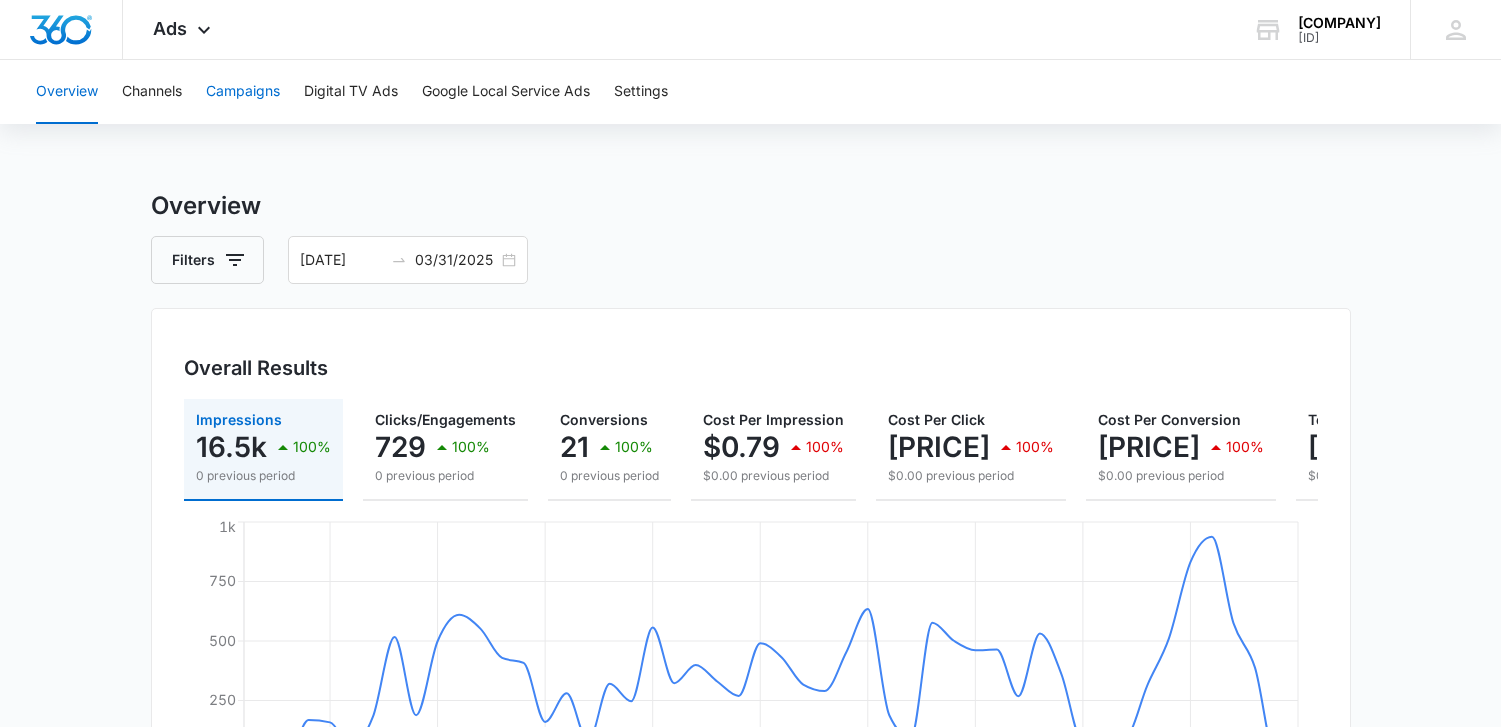 click on "Campaigns" at bounding box center [243, 92] 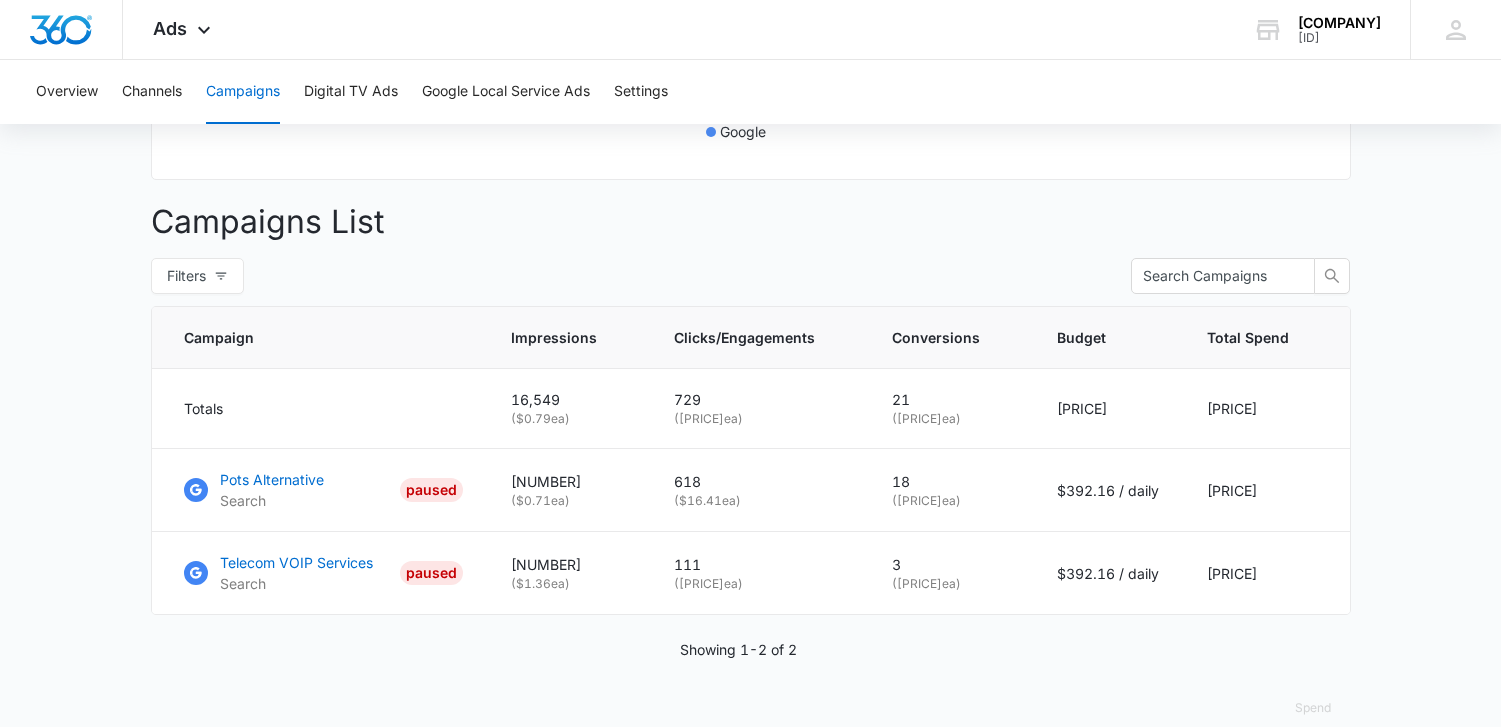 scroll, scrollTop: 714, scrollLeft: 0, axis: vertical 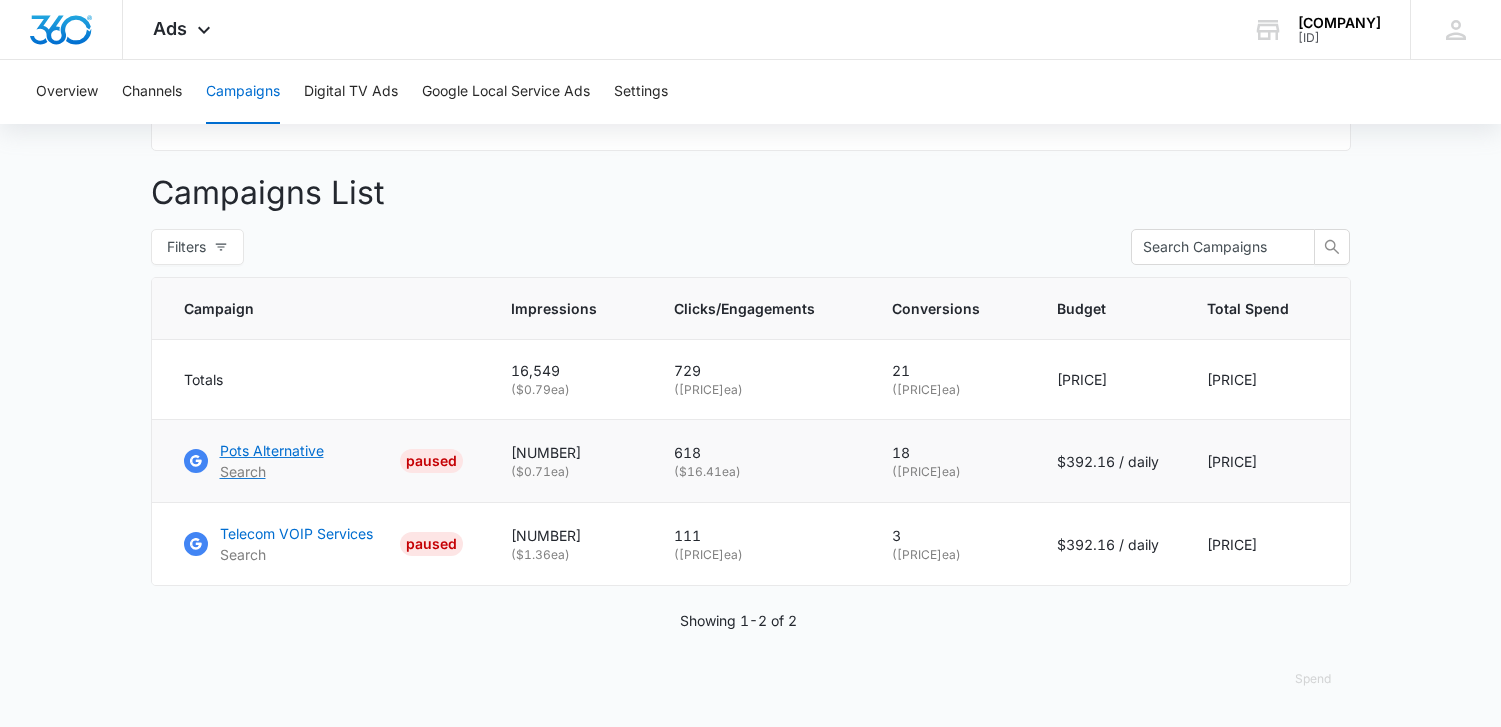 click on "[POTS] Alternative" at bounding box center (272, 450) 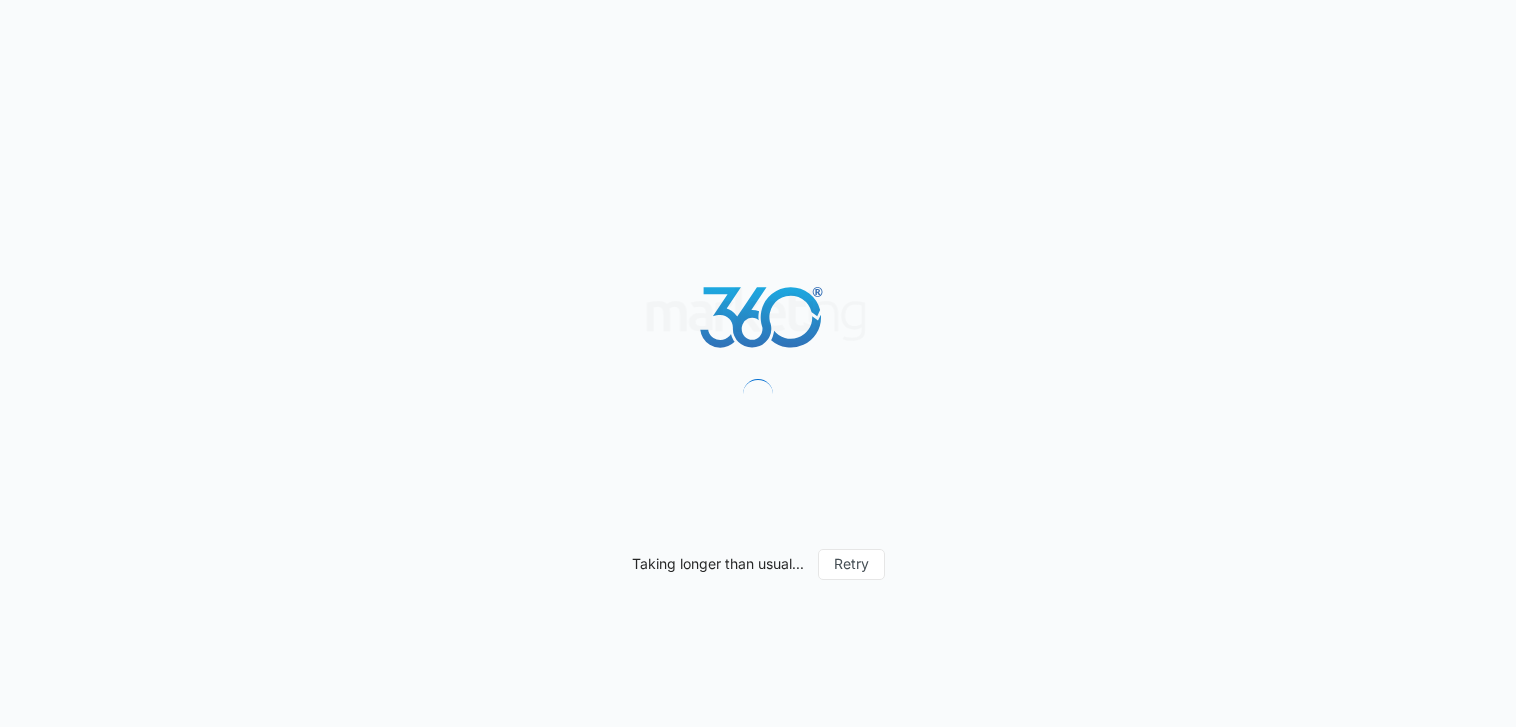 scroll, scrollTop: 0, scrollLeft: 0, axis: both 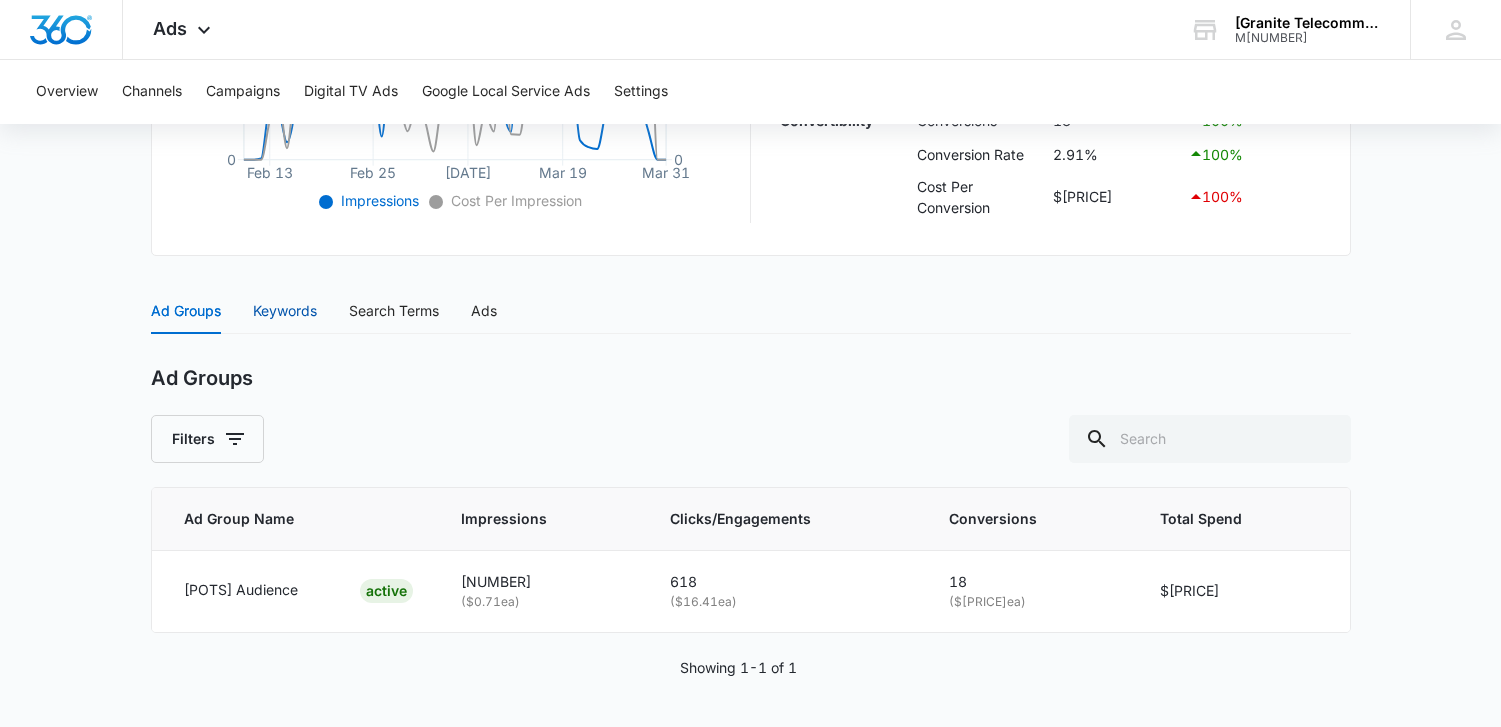 click on "Keywords" at bounding box center (285, 311) 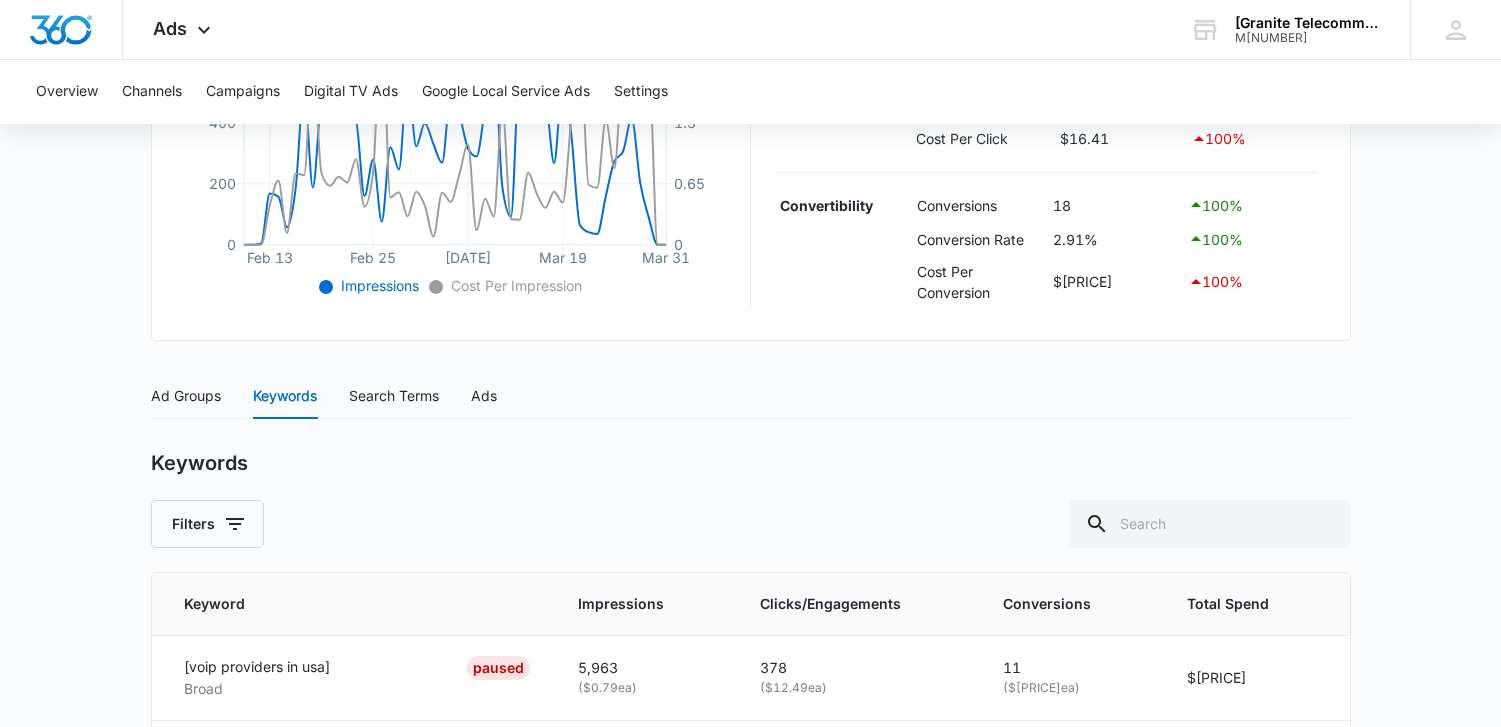 scroll, scrollTop: 581, scrollLeft: 0, axis: vertical 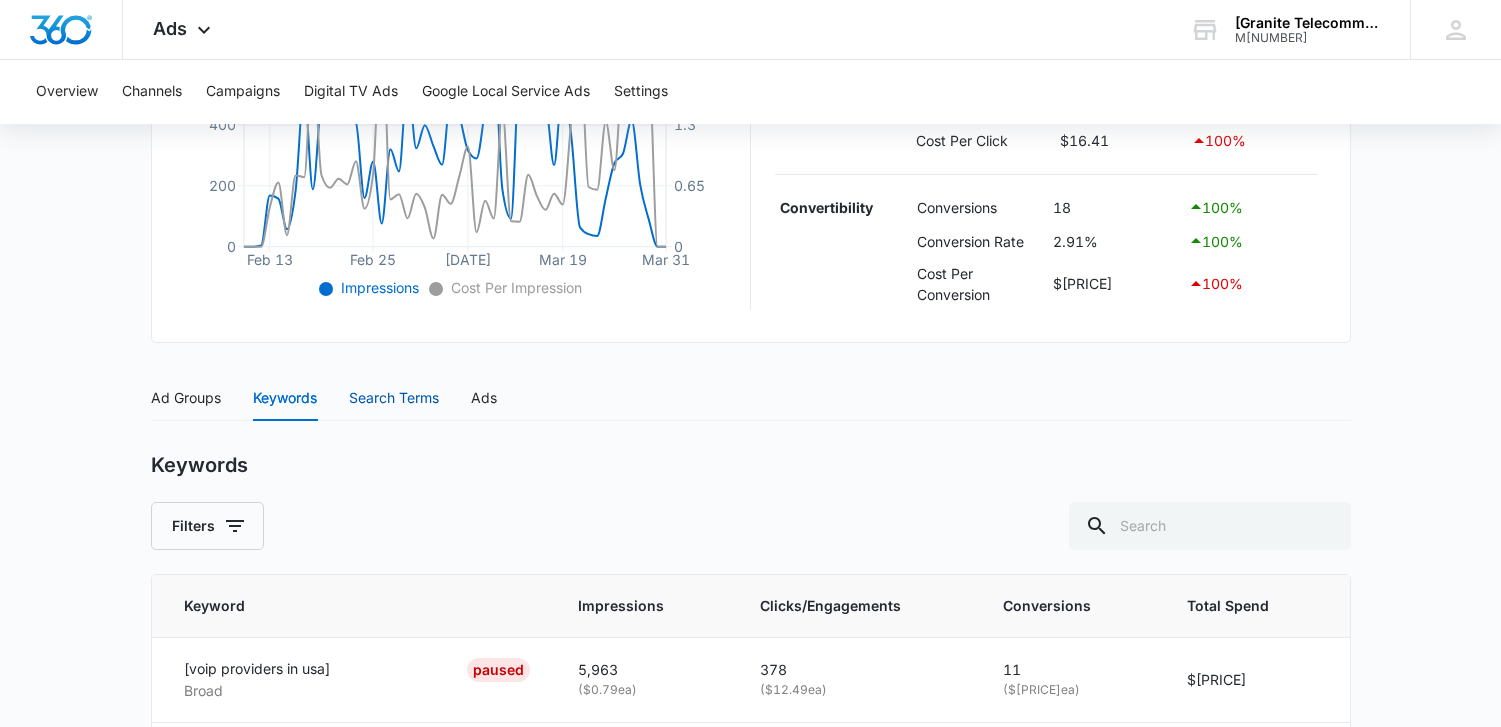 click on "Search Terms" at bounding box center (394, 398) 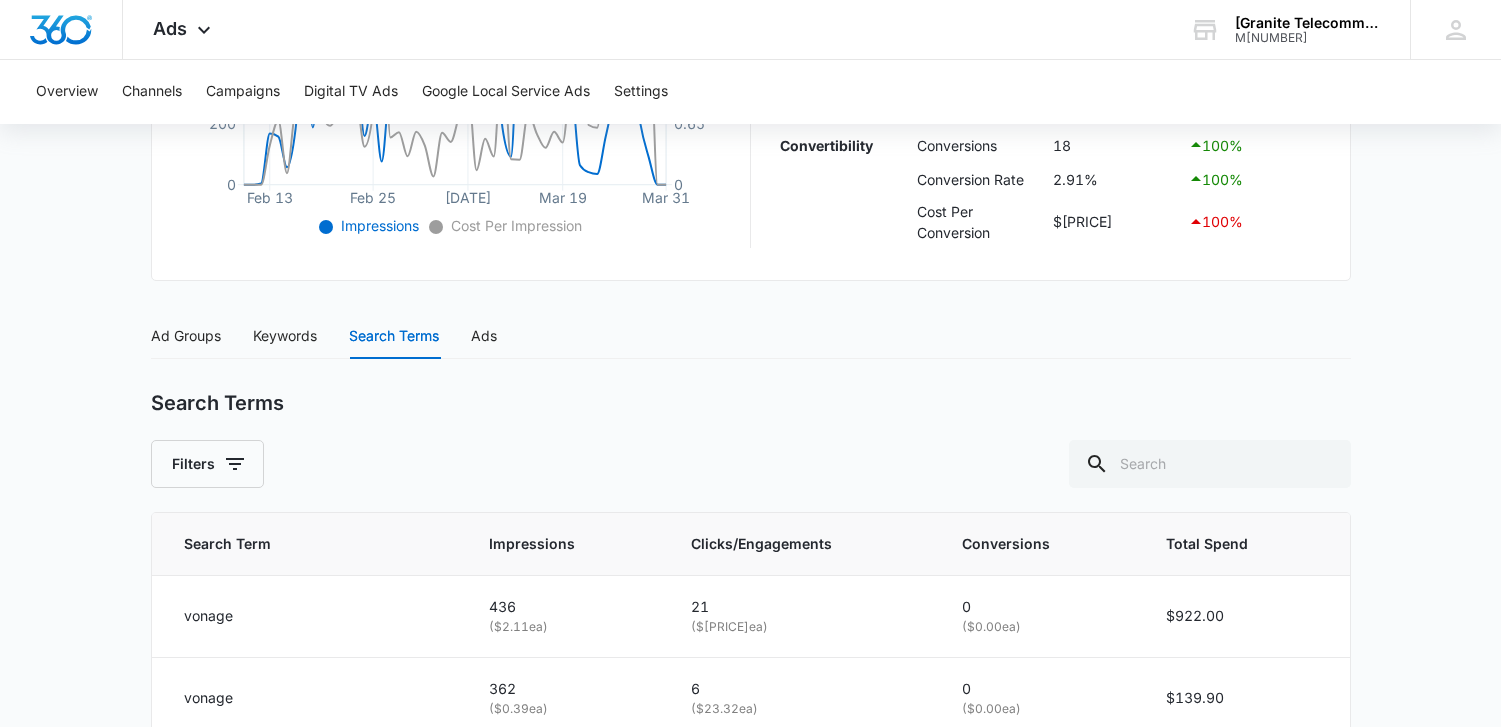 scroll, scrollTop: 620, scrollLeft: 0, axis: vertical 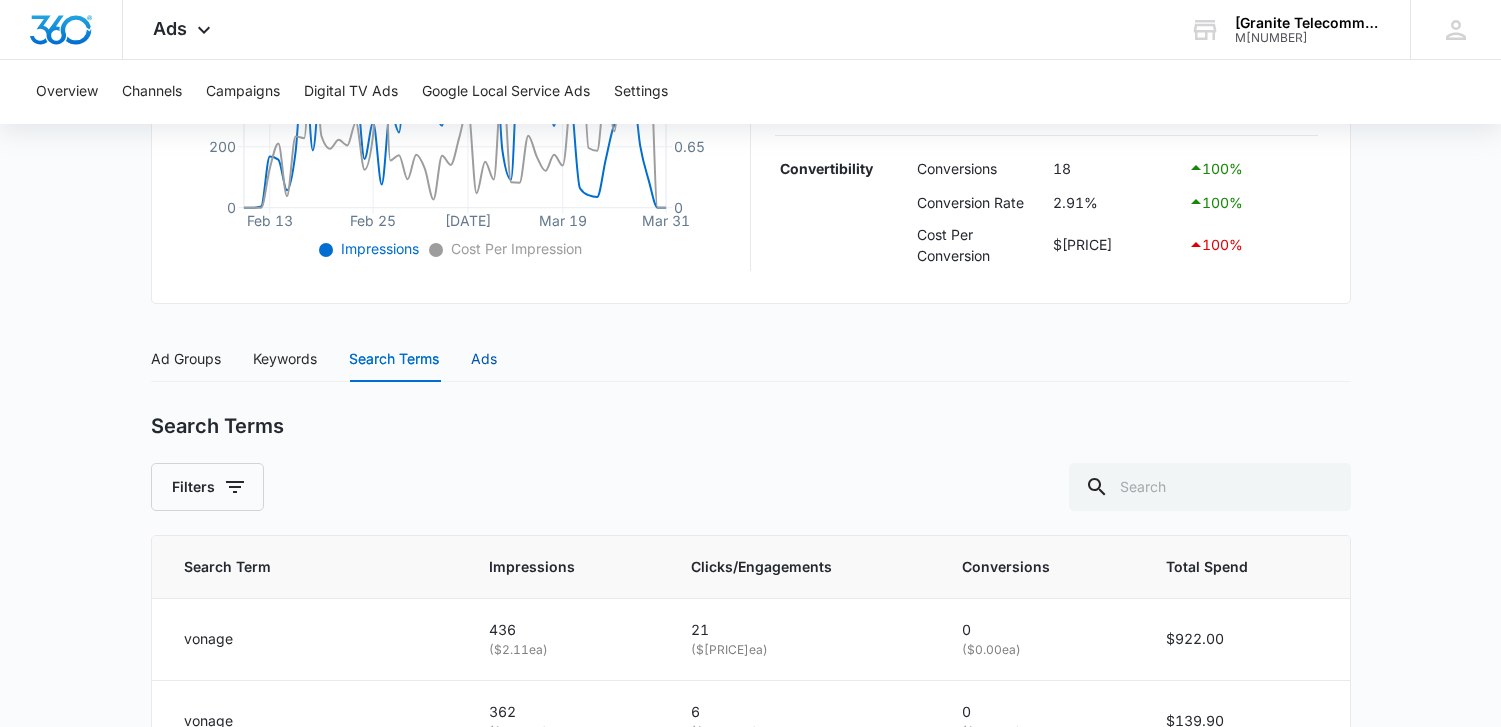 click on "Ads" at bounding box center (484, 359) 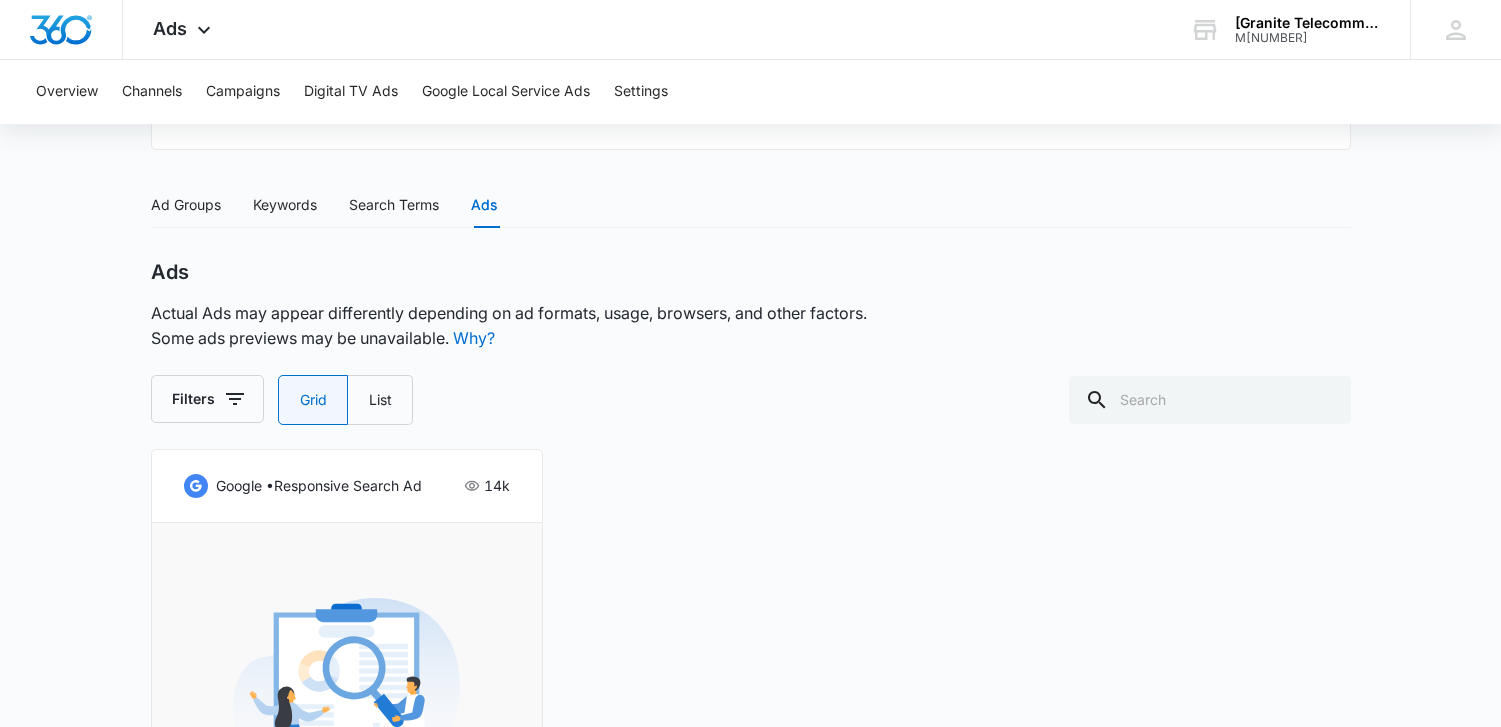 scroll, scrollTop: 591, scrollLeft: 0, axis: vertical 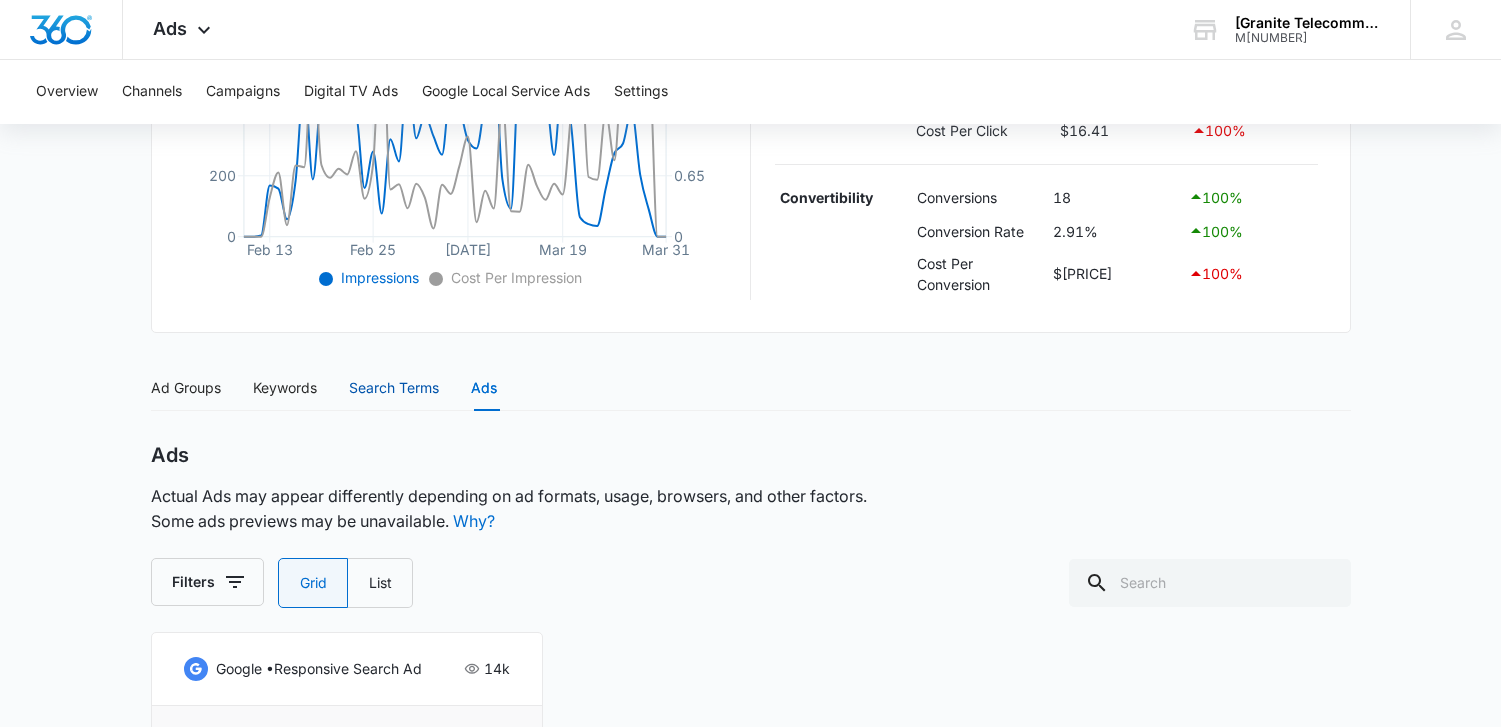click on "Search Terms" at bounding box center (394, 388) 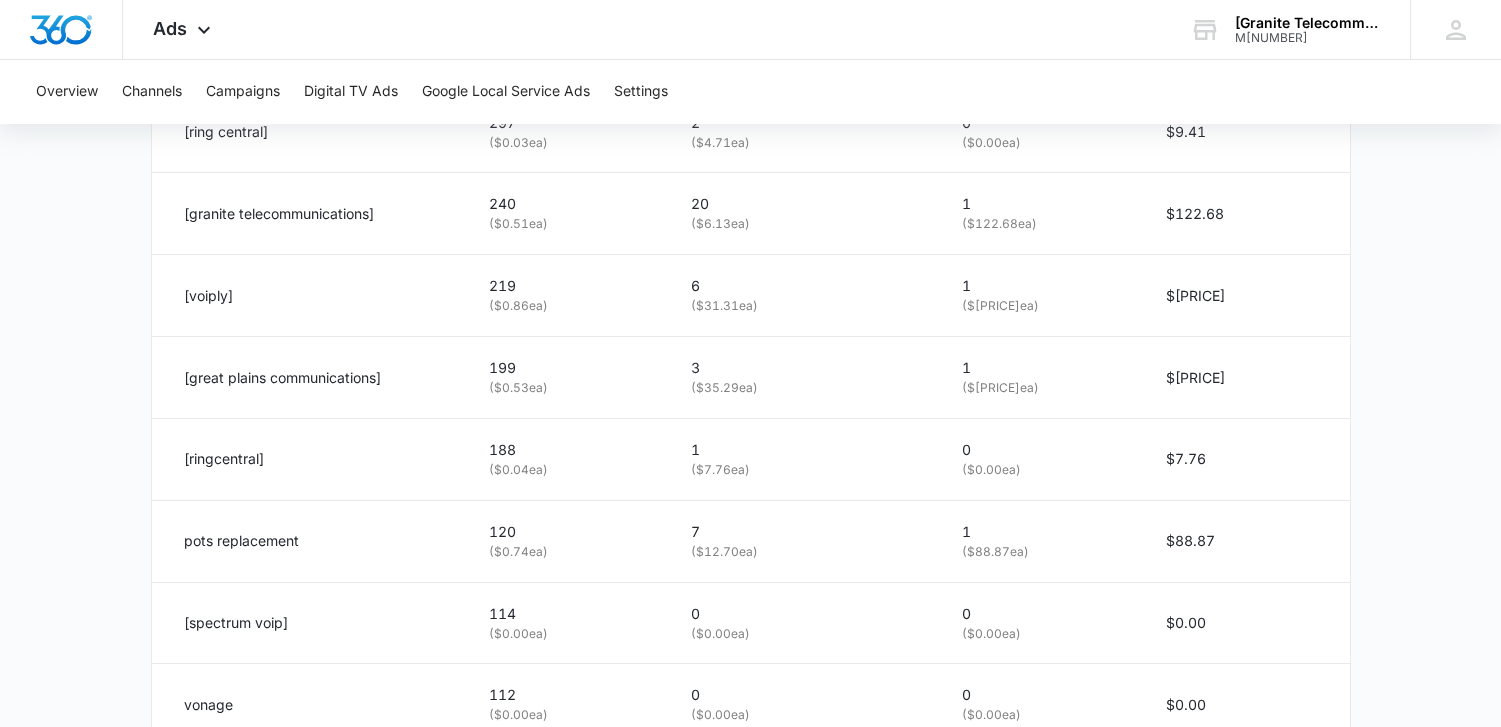 scroll, scrollTop: 1420, scrollLeft: 0, axis: vertical 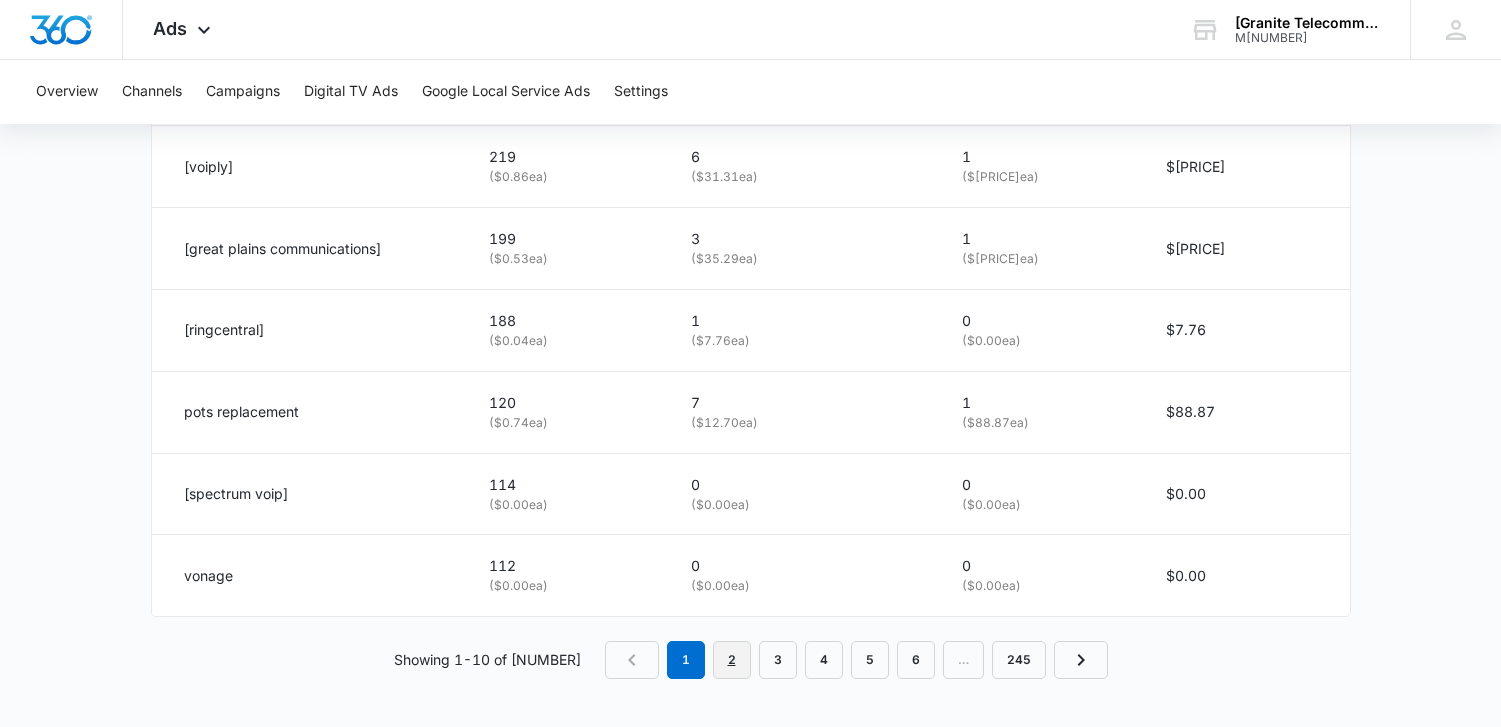 click on "2" at bounding box center [732, 660] 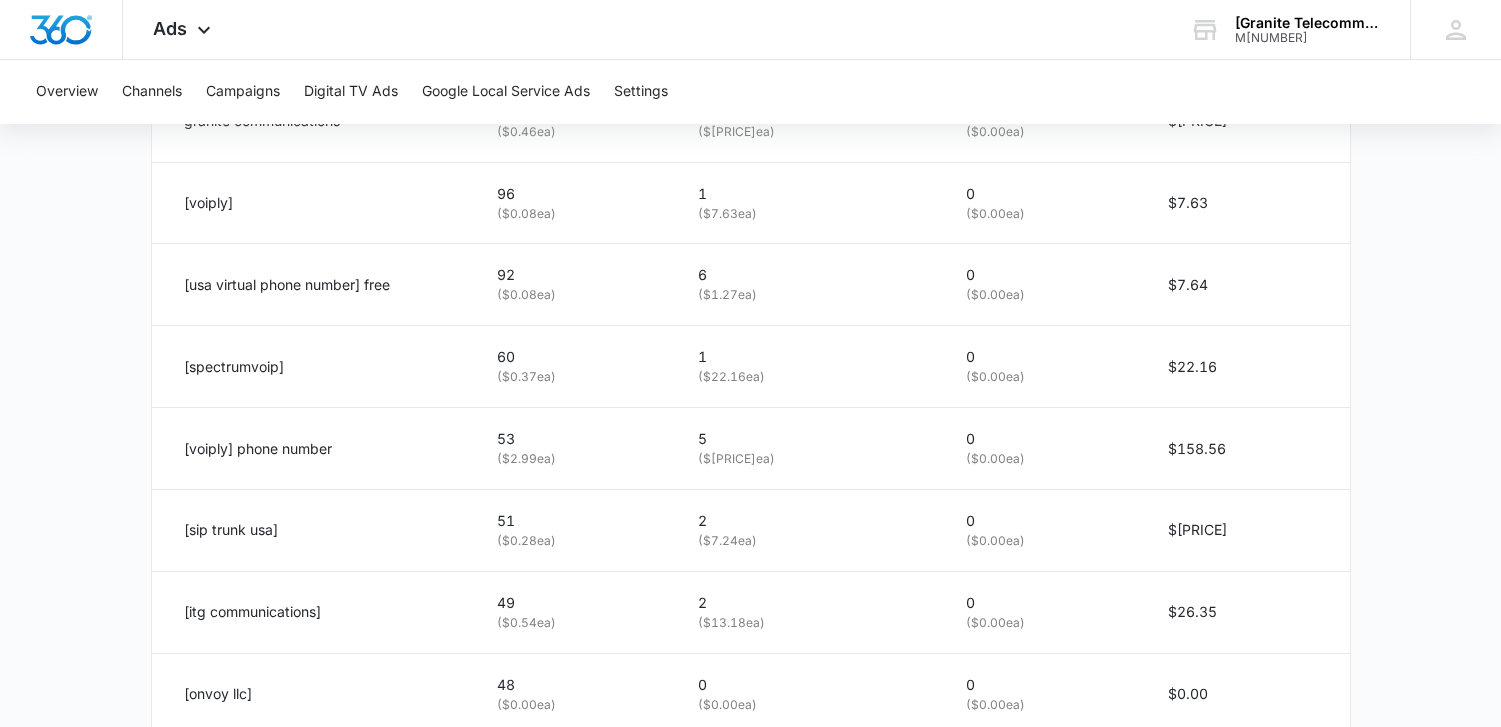 scroll, scrollTop: 1420, scrollLeft: 0, axis: vertical 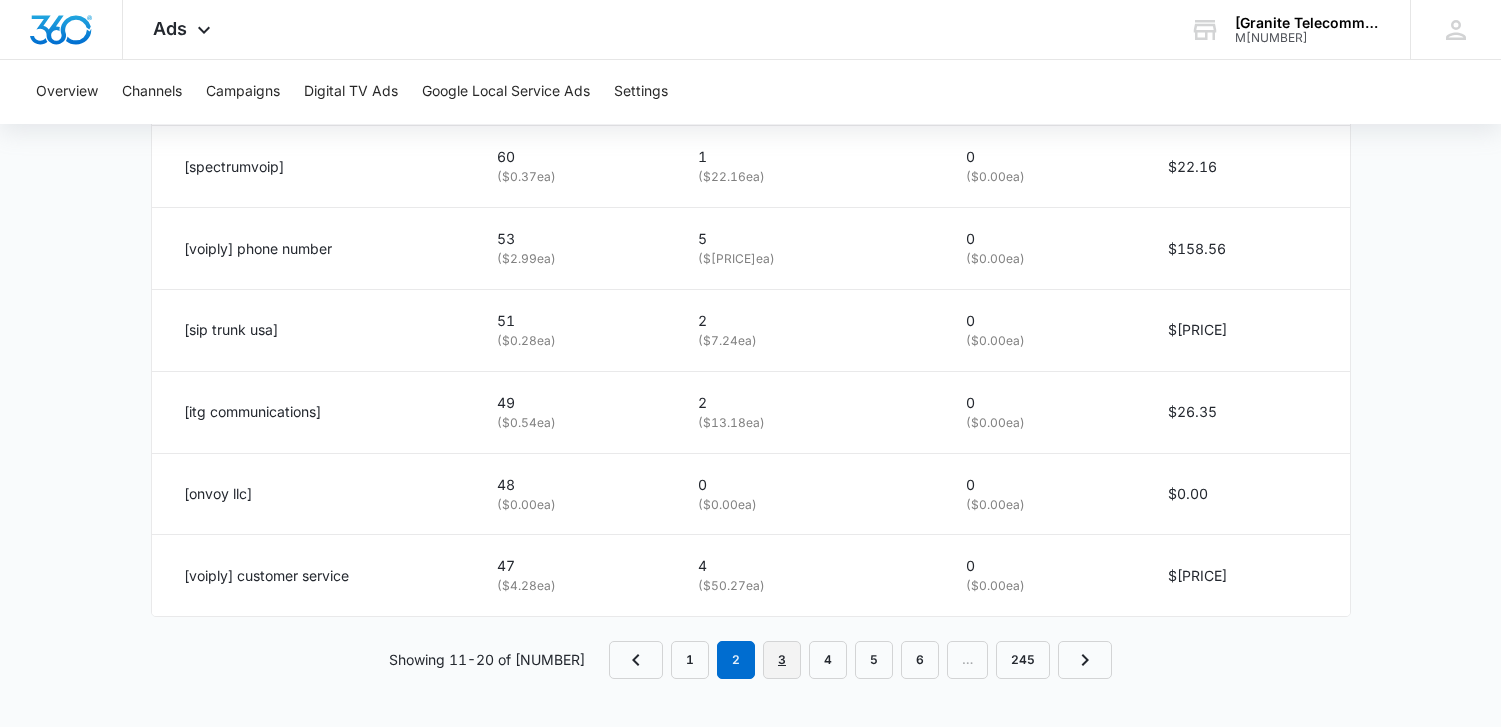 click on "3" at bounding box center (782, 660) 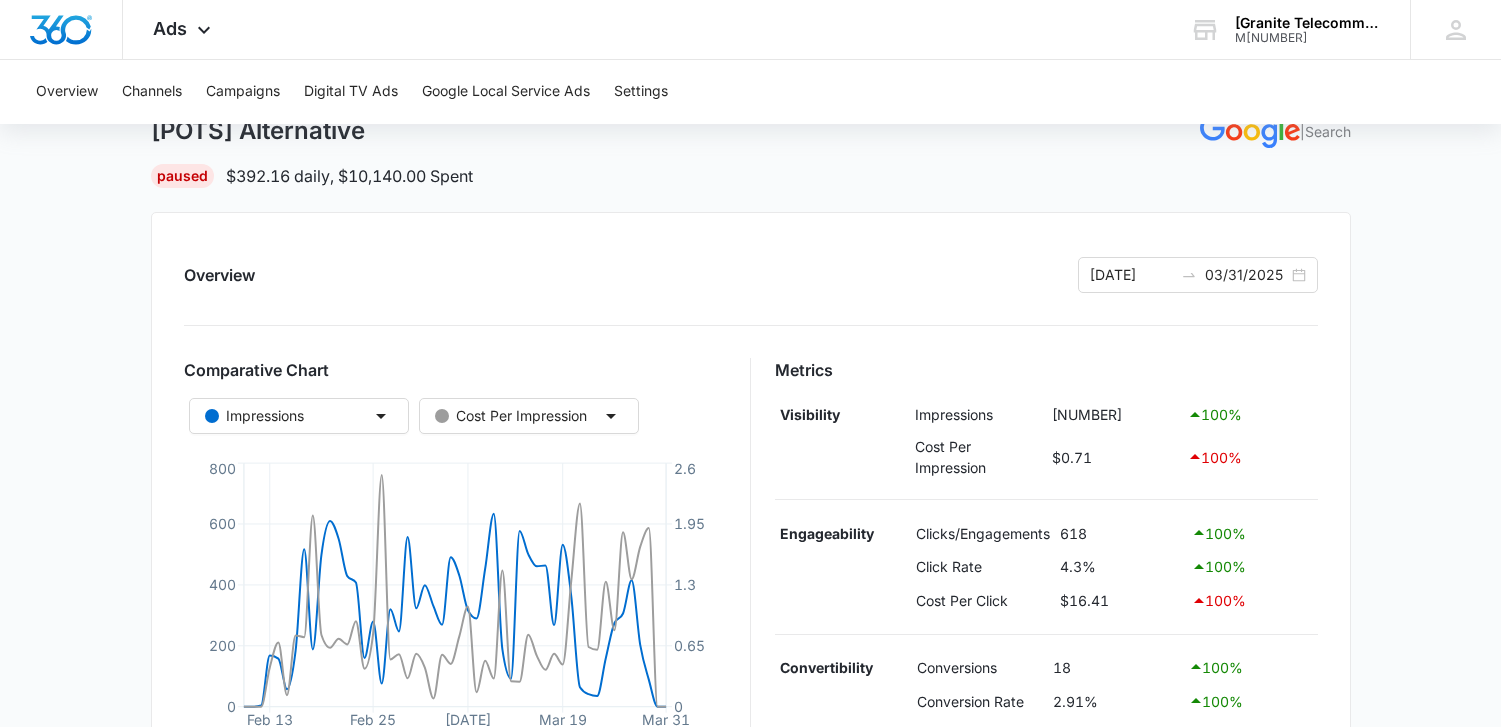 scroll, scrollTop: 120, scrollLeft: 0, axis: vertical 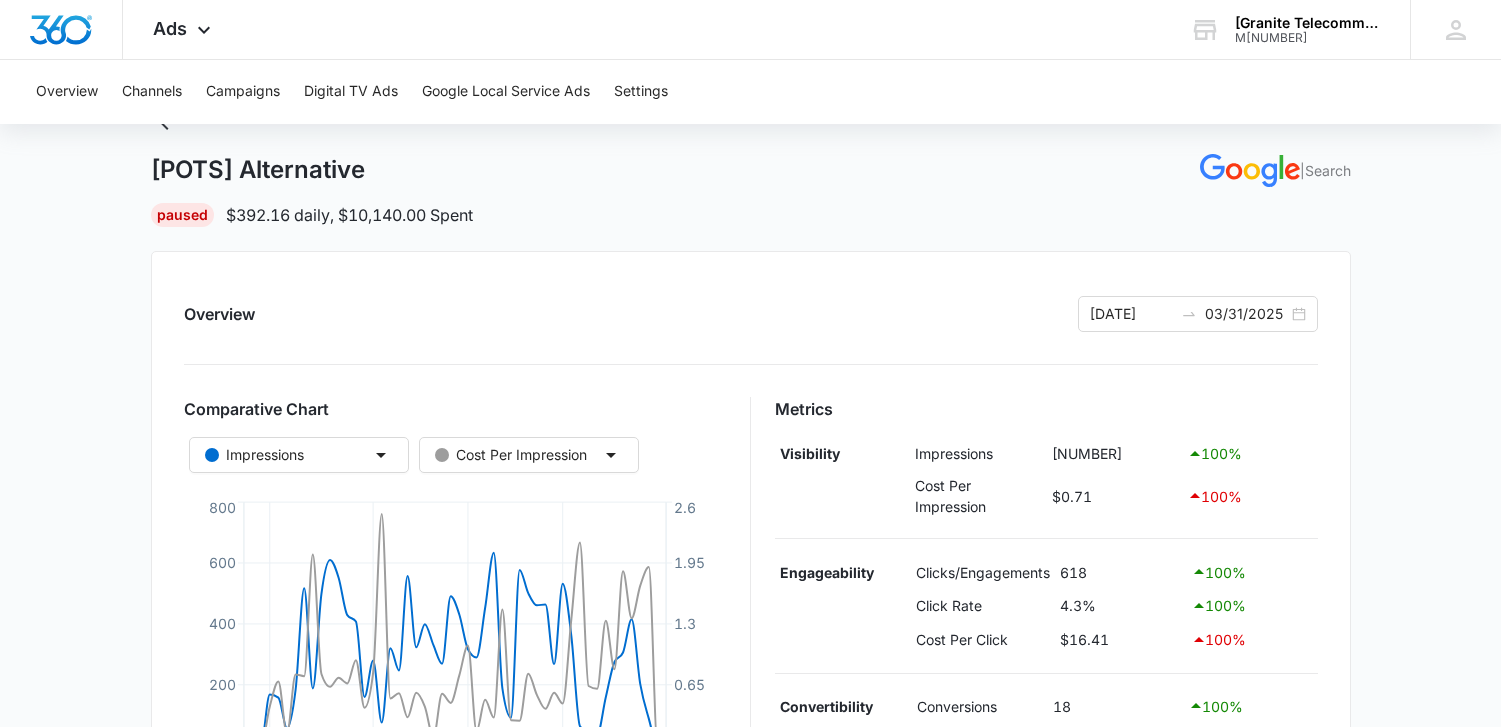 click on "[POTS] Alternative | Search Paused $[PRICE] daily , $[PRICE] Spent Overview [DATE] [DATE] Comparative Chart Impressions Cost Per Impression Feb 13 Feb 25 Mar 8 Mar 19 Mar 31 0 200 400 600 800 0 0.65 1.3 1.95 2.6 Impressions Cost Per Impression Metrics Visibility Impressions 14,377 100 % Cost Per Impression $[PRICE] 100 % Engageability Clicks/Engagements 618 100 % Click Rate 4.3% 100 % Cost Per Click $[PRICE] 100 % Convertibility Conversions 18 100 % Conversion Rate 2.91% 100 % Cost Per Conversion $[PRICE] 100 % Ad Groups Keywords Search Terms Ads Ad Groups Filters Ad Group Name Impressions Clicks/Engagements Conversions Total Spend [POTS] Audience ACTIVE 14,377 ( $[PRICE] ea) 618 ( $[PRICE] ea) 18 ( $[PRICE] ea) $[PRICE] Showing 1-1 of 1 Keywords Filters Keyword Impressions Clicks/Engagements Conversions Total Spend [voip providers in usa] Broad PAUSED 5,963 ( $[PRICE] ea) 378 ( $[PRICE] ea) 11 ( $[PRICE] ea) $[PRICE] best [VoIP] service for businesses Broad PAUSED 5,665 ( $[PRICE] ea) 143 (" at bounding box center (750, 1085) 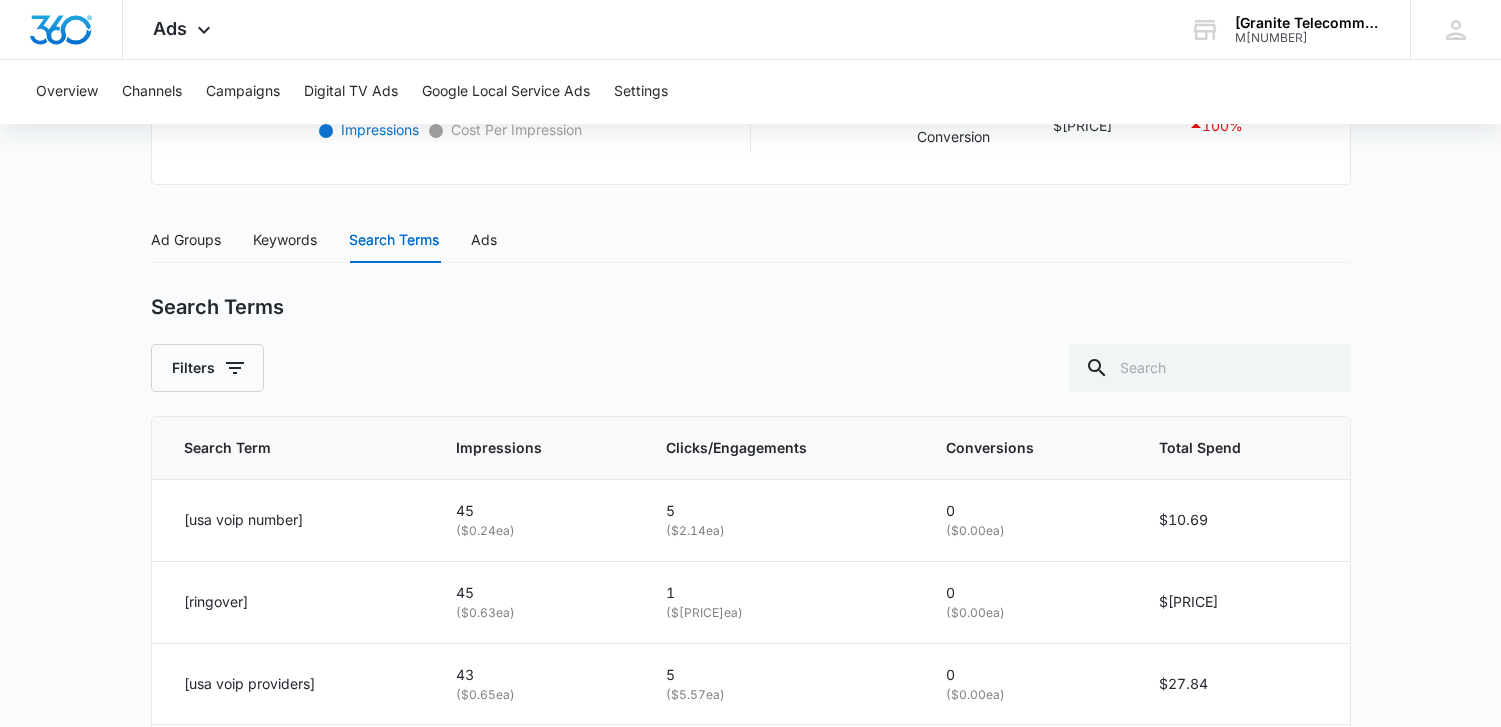 scroll, scrollTop: 720, scrollLeft: 0, axis: vertical 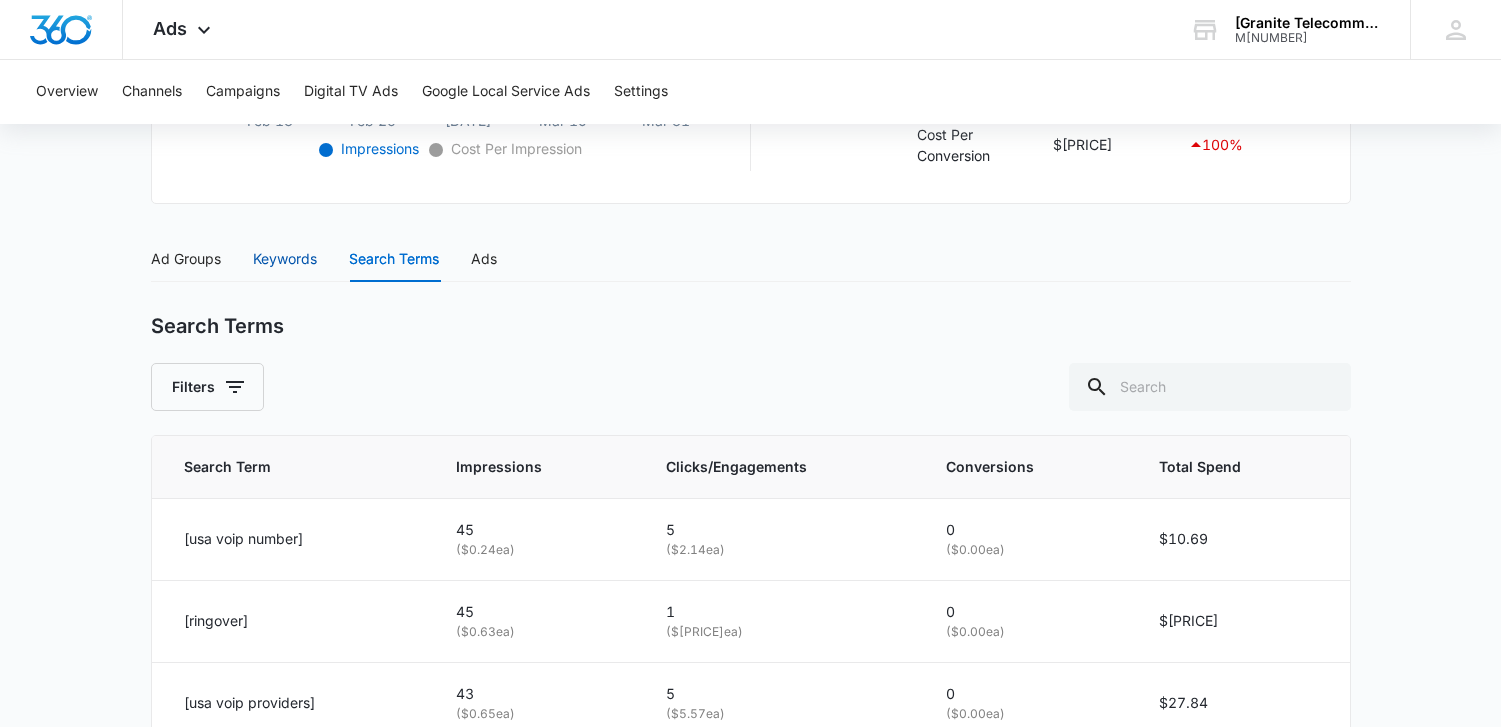 click on "Keywords" at bounding box center (285, 259) 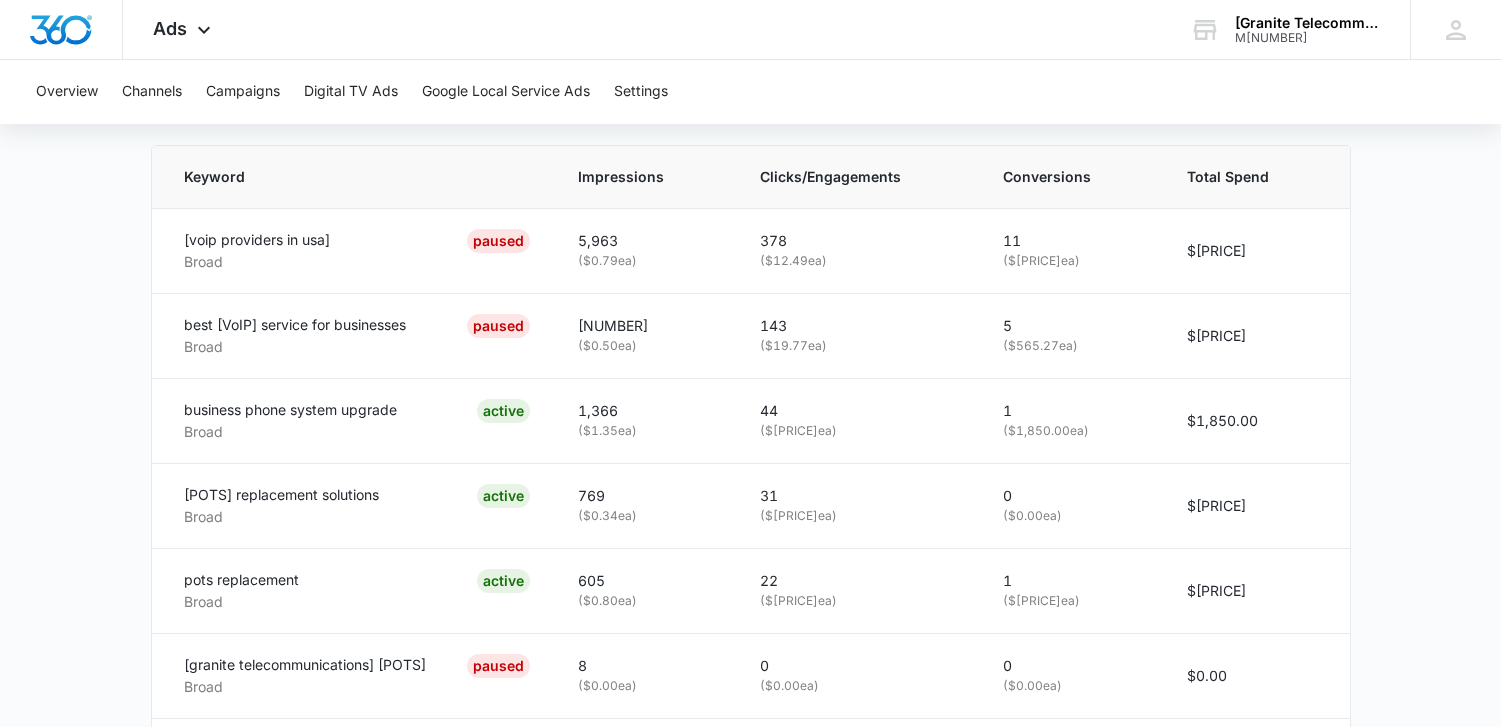 scroll, scrollTop: 1020, scrollLeft: 0, axis: vertical 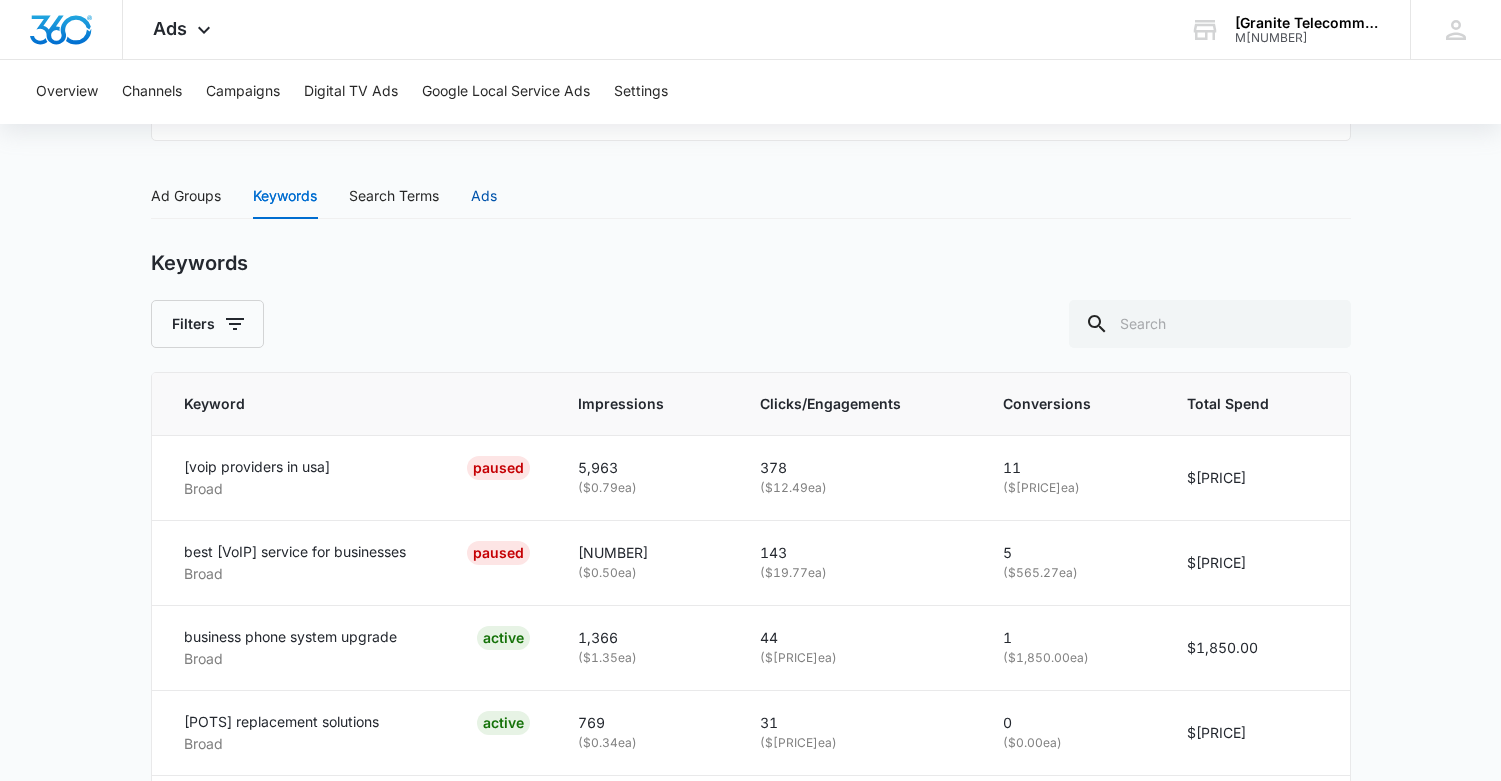 click on "Ads" at bounding box center (484, 196) 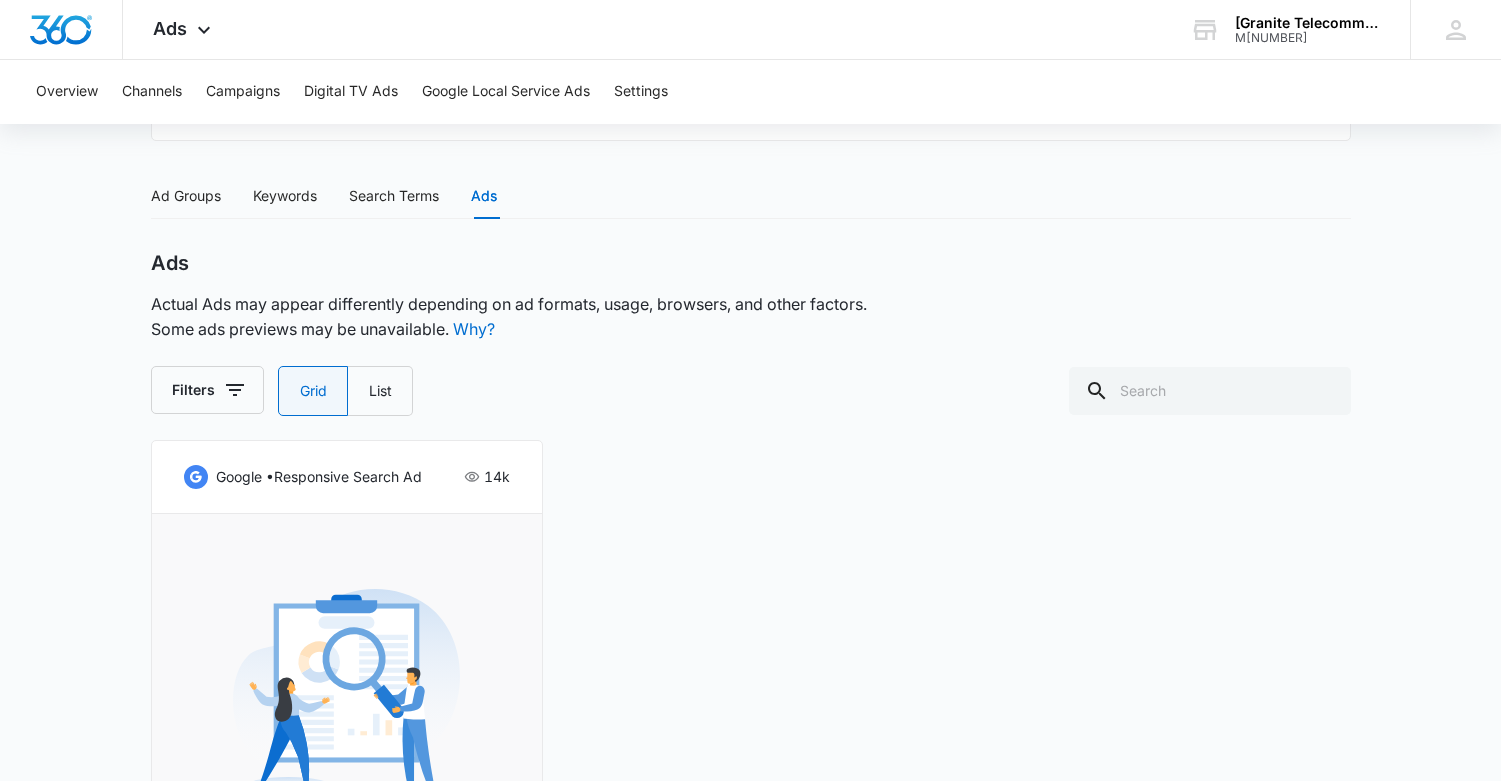 scroll, scrollTop: 983, scrollLeft: 0, axis: vertical 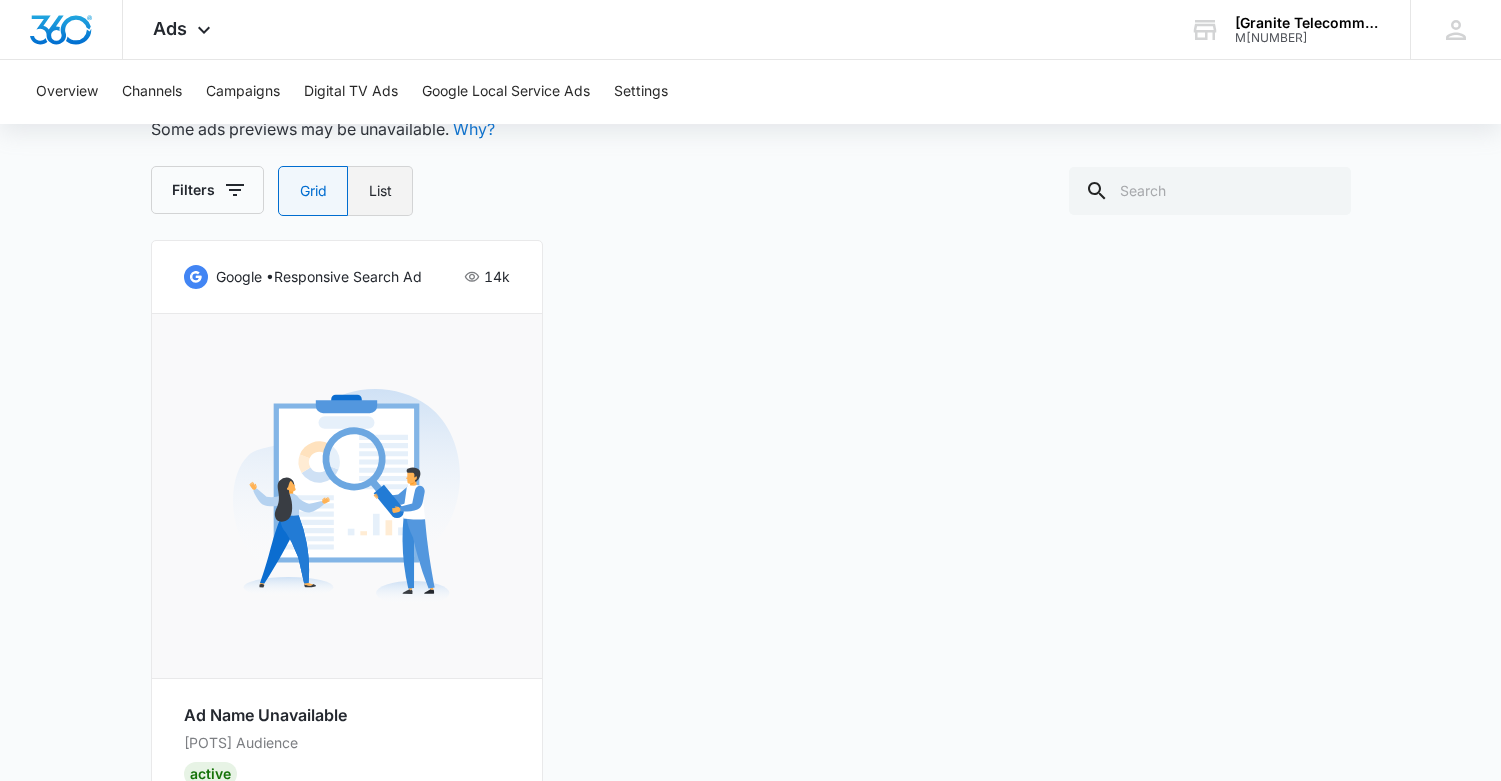 click on "List" at bounding box center [380, 191] 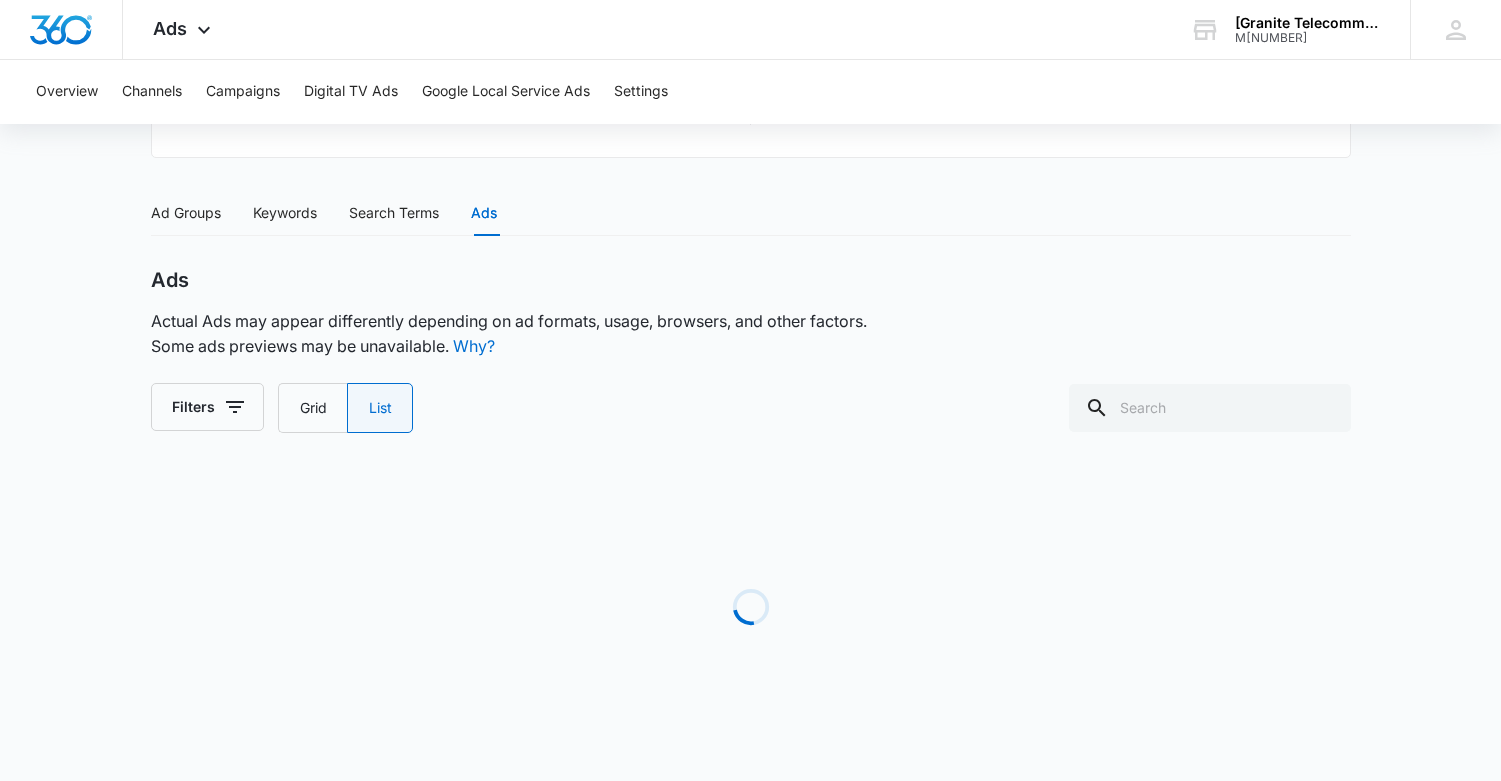 scroll, scrollTop: 682, scrollLeft: 0, axis: vertical 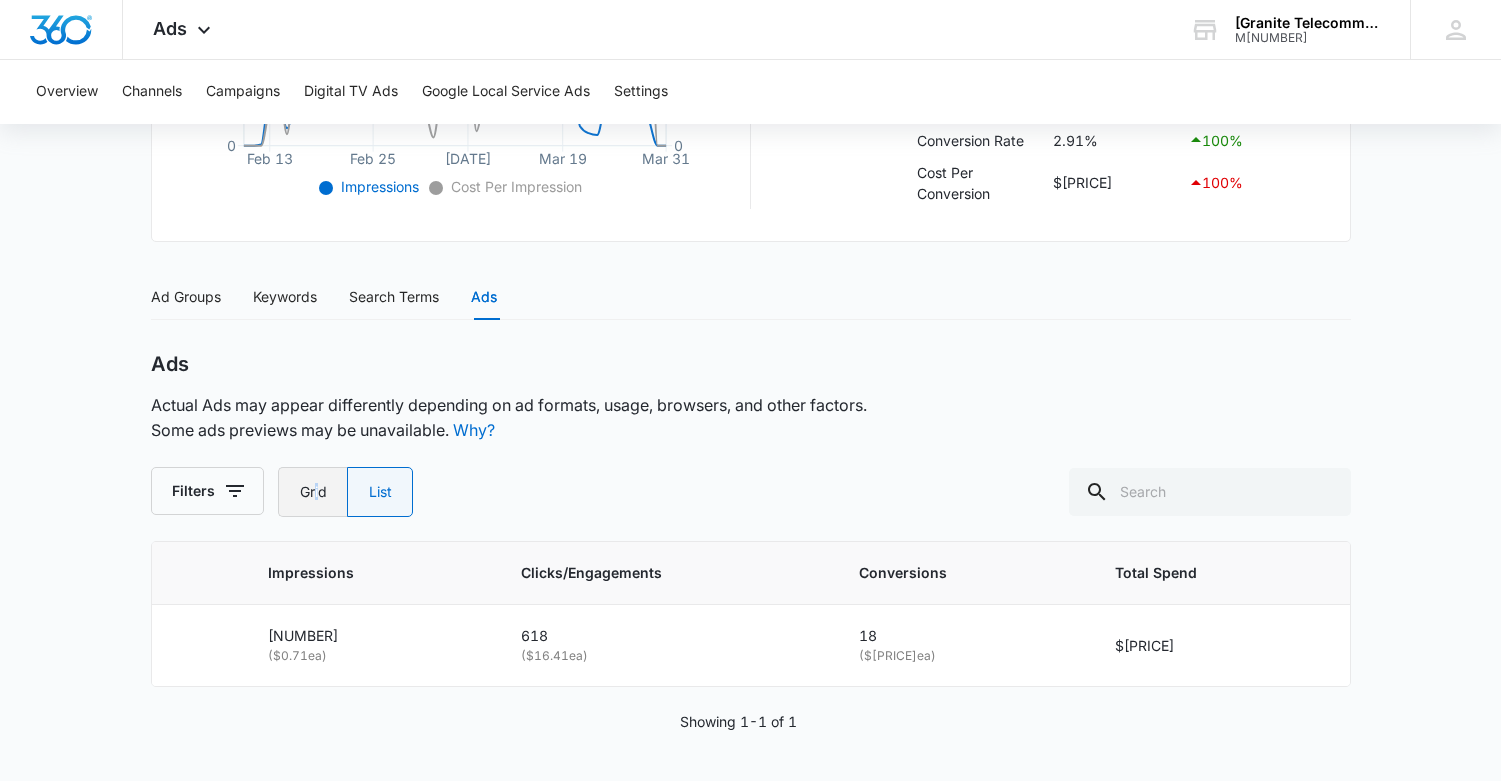 click on "Grid" at bounding box center [312, 492] 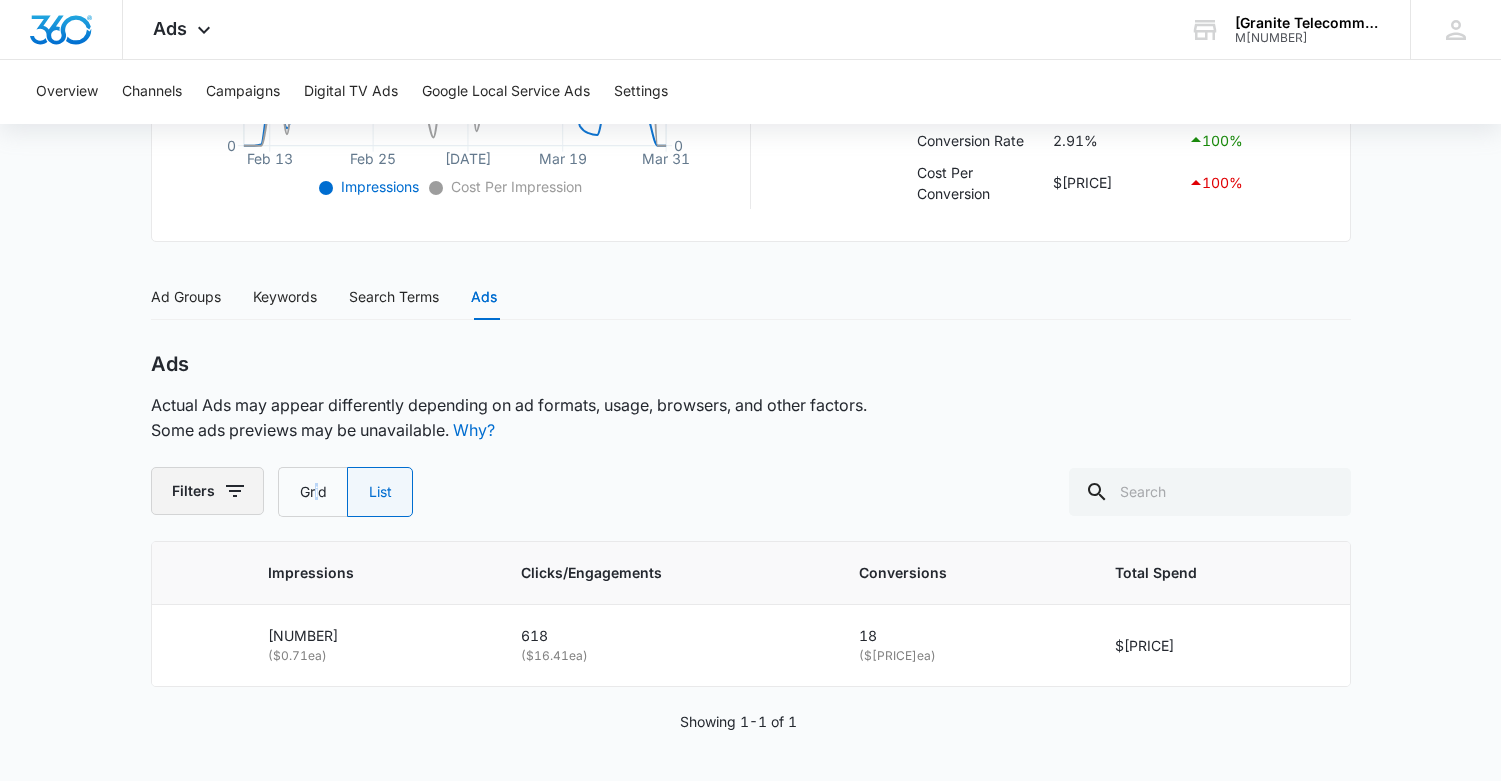 drag, startPoint x: 317, startPoint y: 498, endPoint x: 190, endPoint y: 494, distance: 127.06297 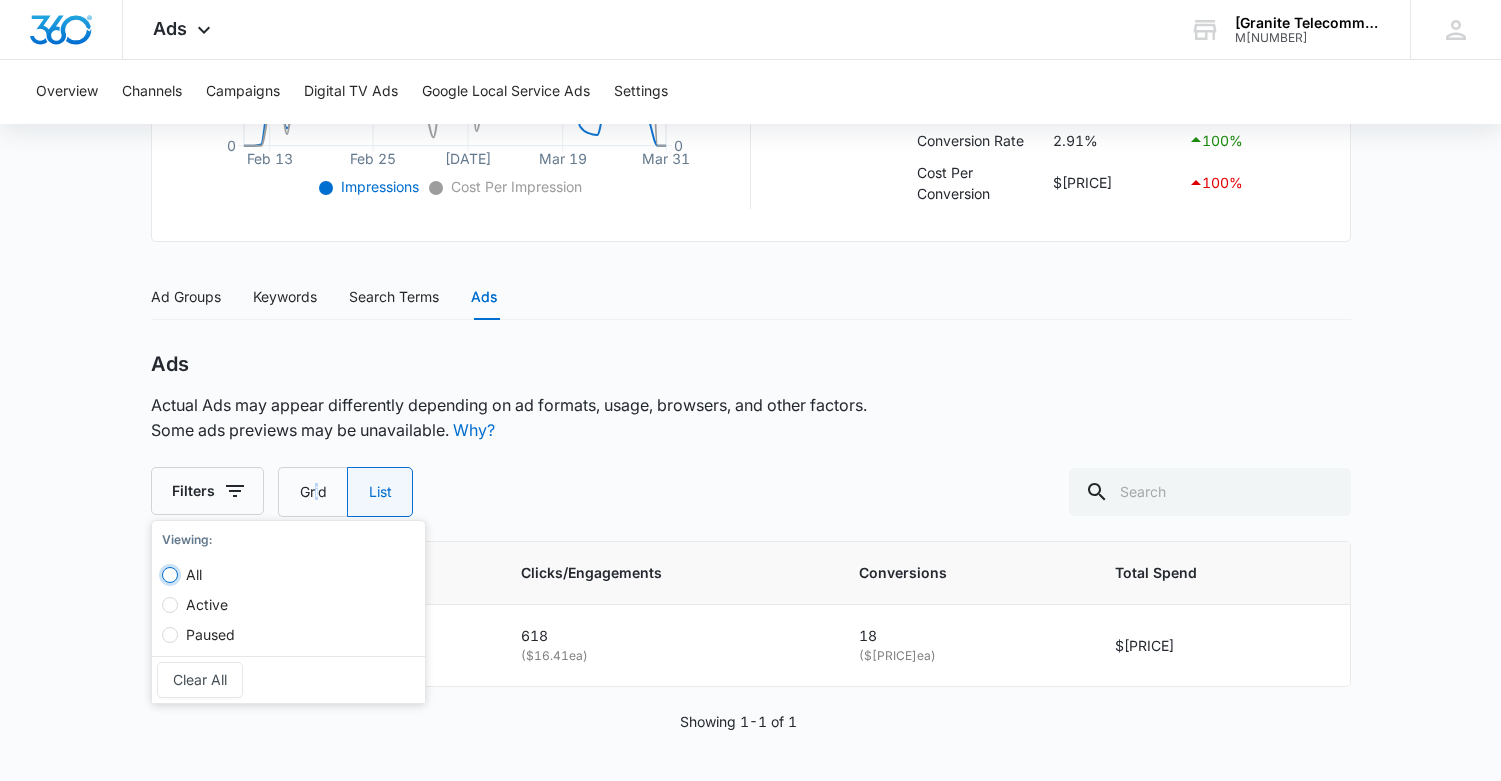 click on "All" at bounding box center [170, 575] 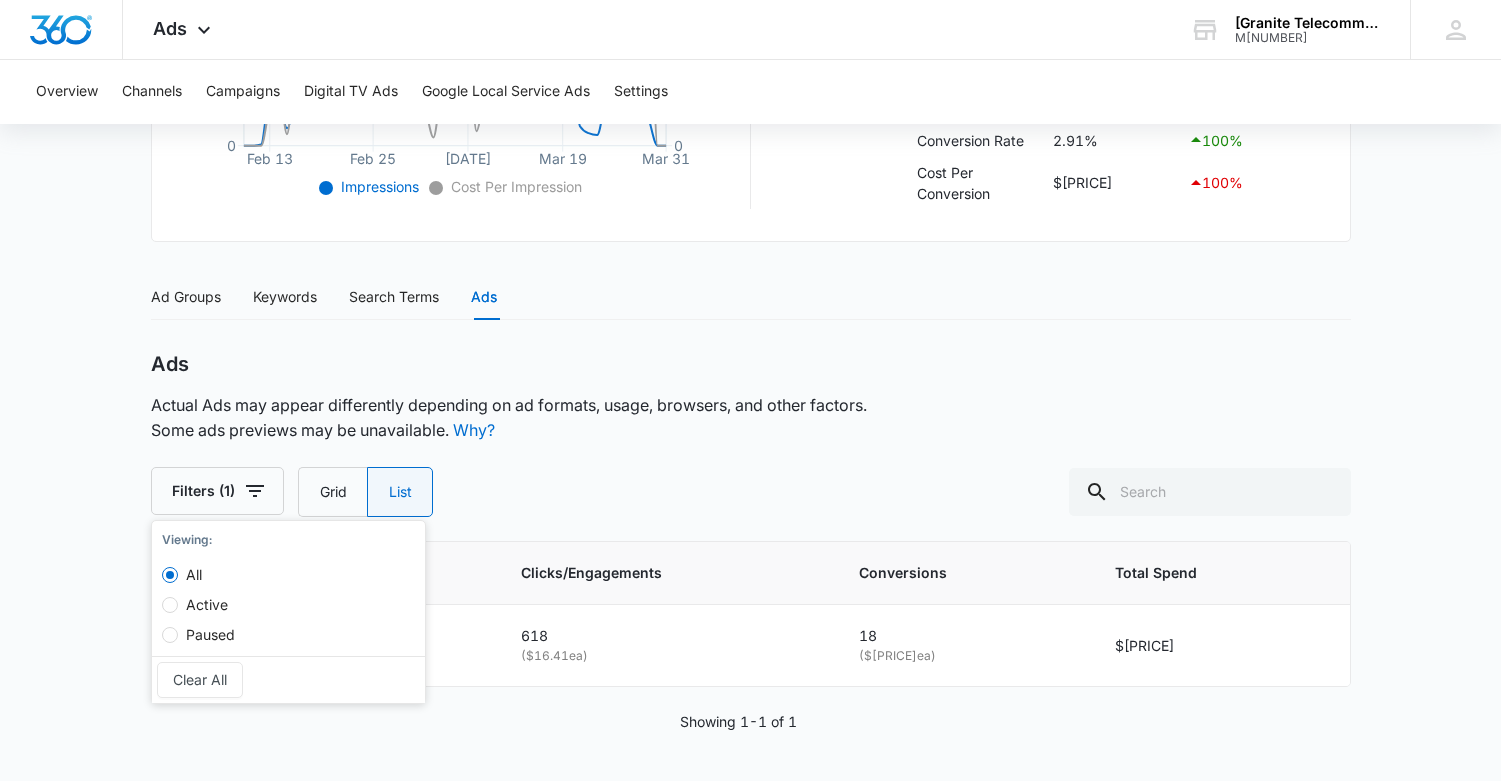 drag, startPoint x: 849, startPoint y: 344, endPoint x: 861, endPoint y: 329, distance: 19.209373 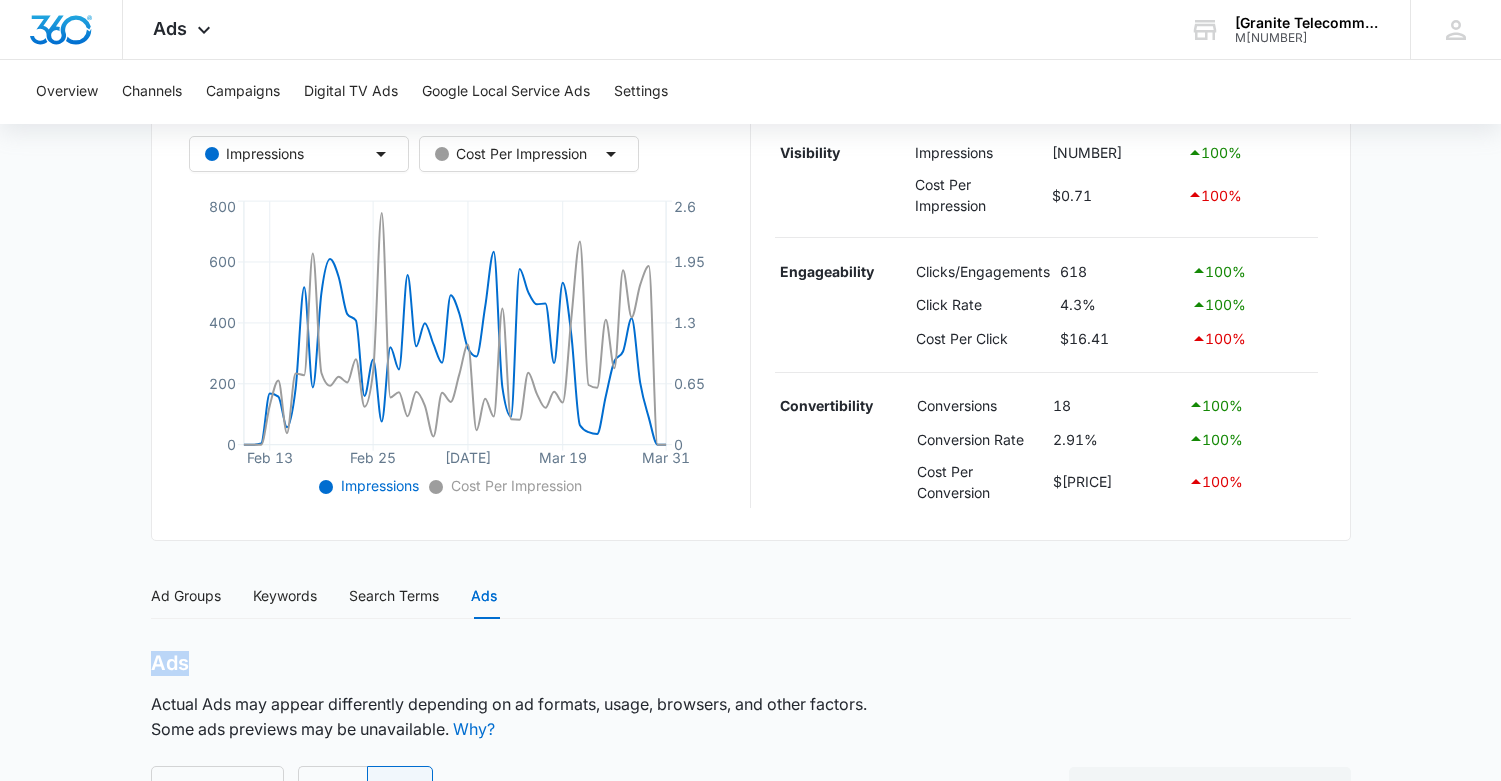 scroll, scrollTop: 382, scrollLeft: 0, axis: vertical 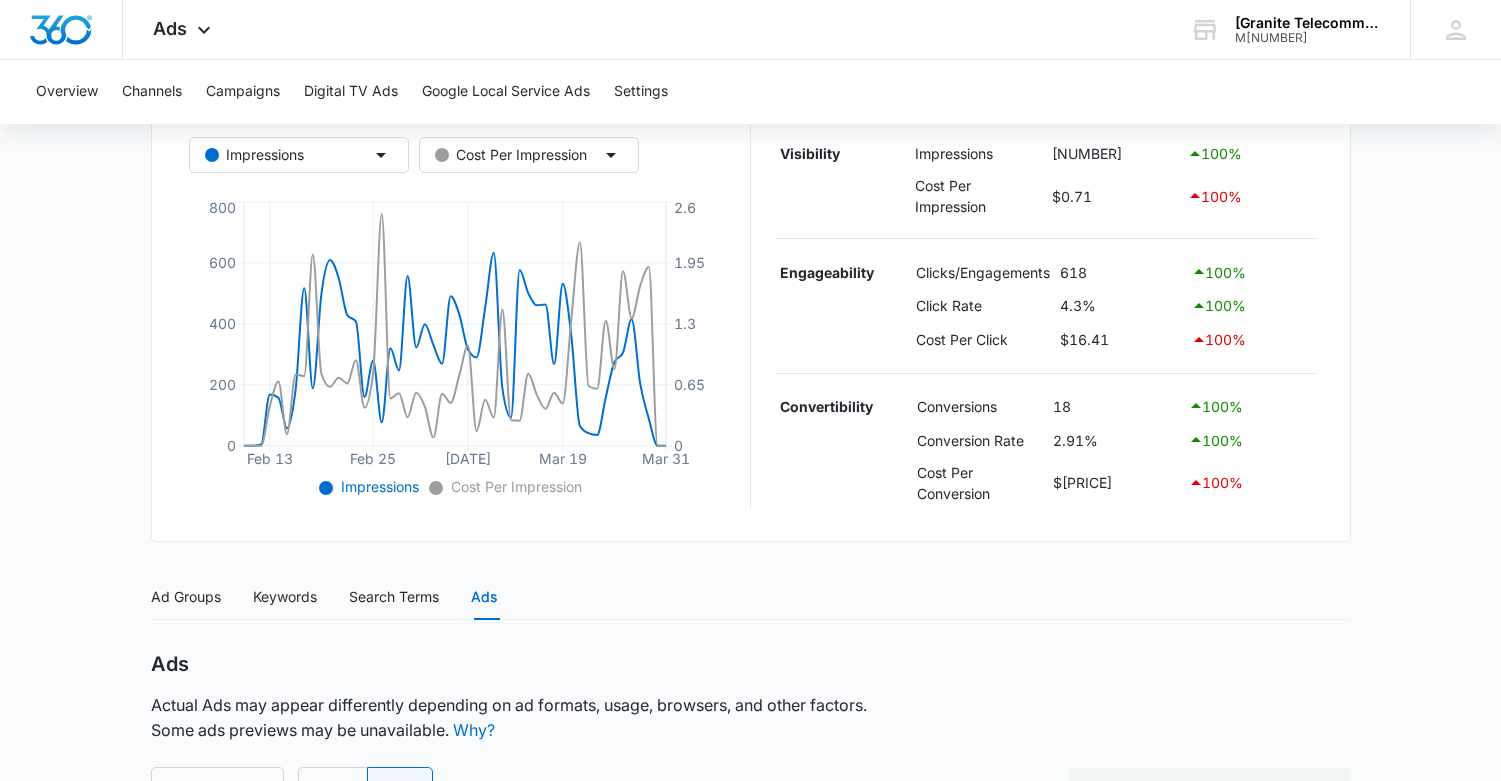 click on "Ads" at bounding box center [484, 597] 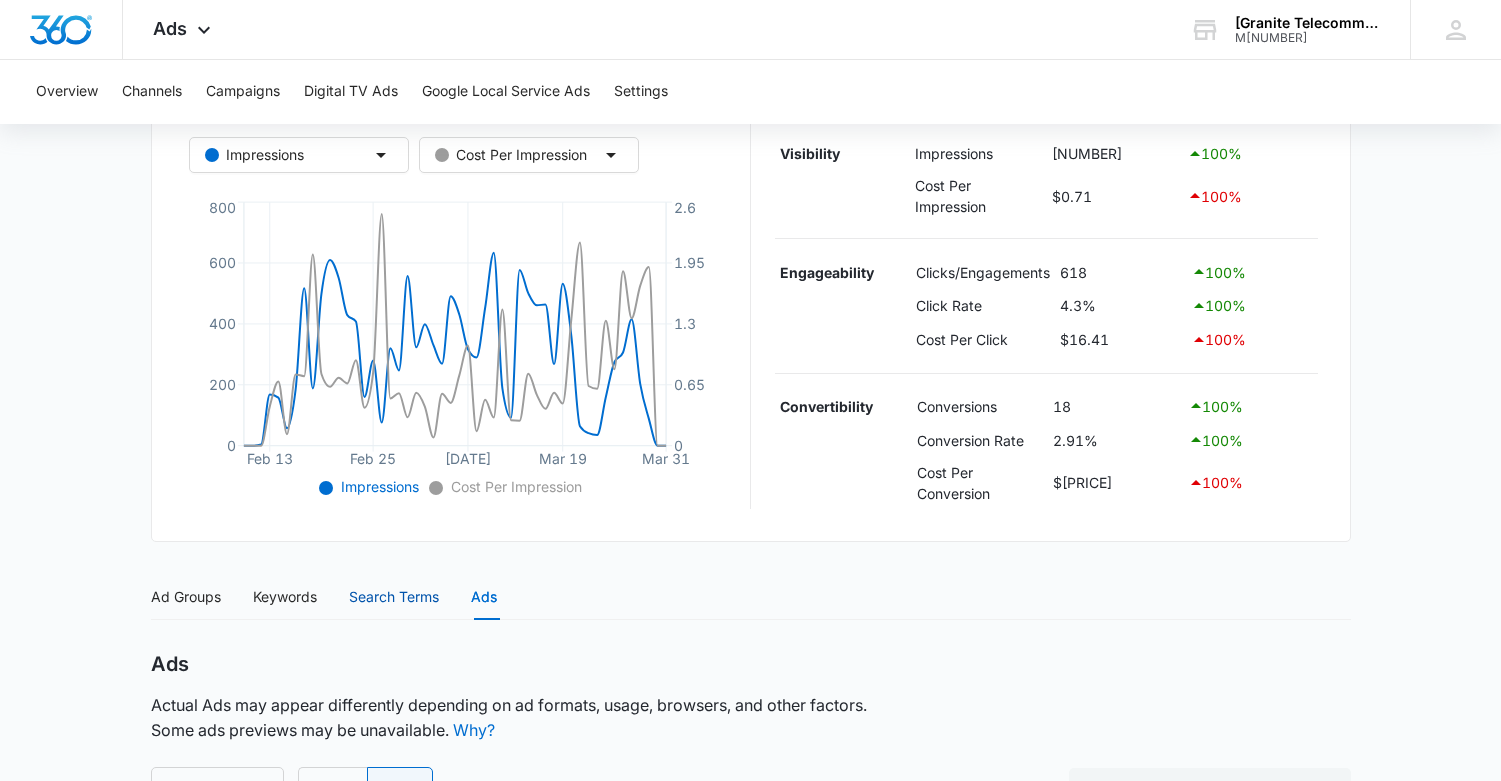 click on "Search Terms" at bounding box center (394, 597) 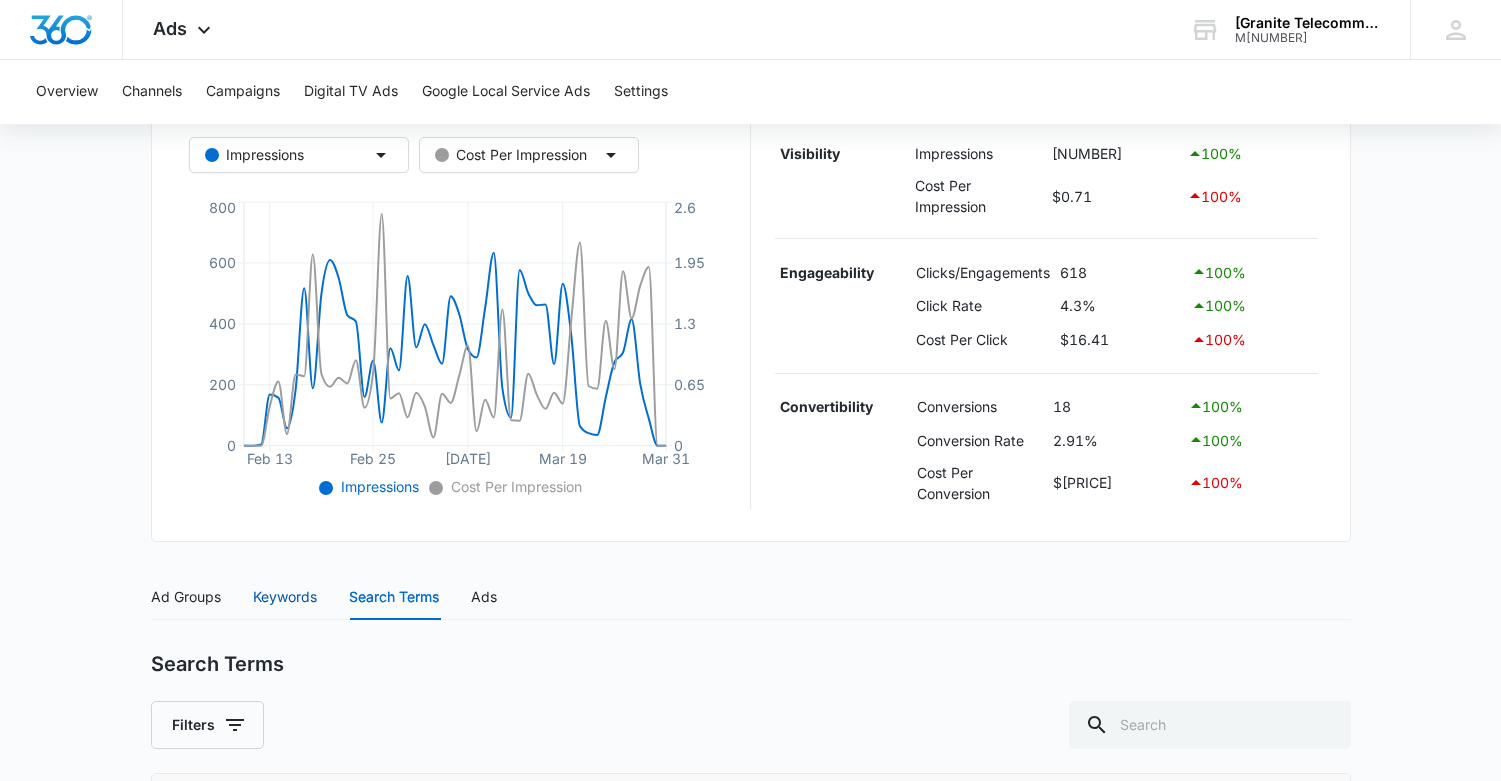click on "Keywords" at bounding box center (285, 597) 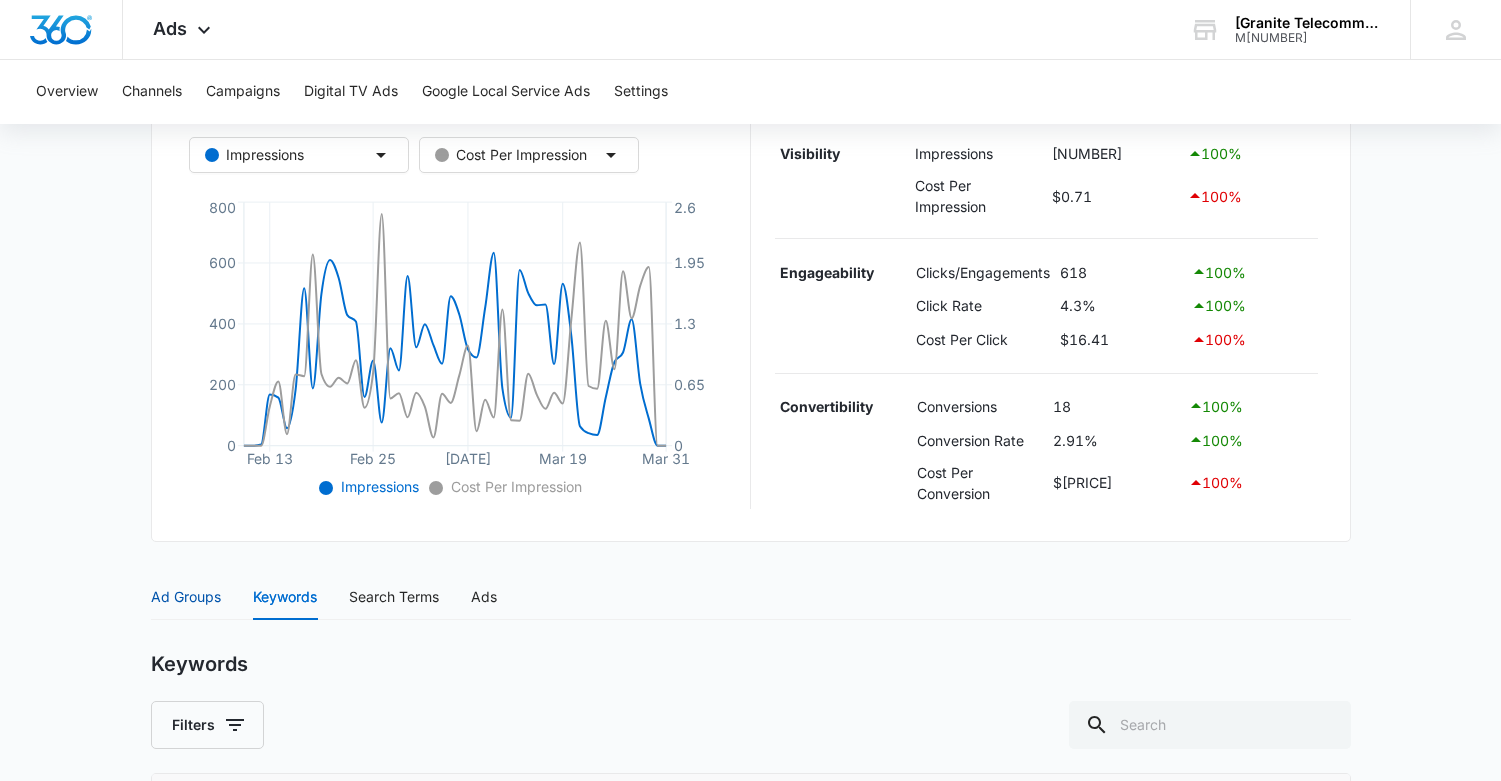 click on "Ad Groups" at bounding box center (186, 597) 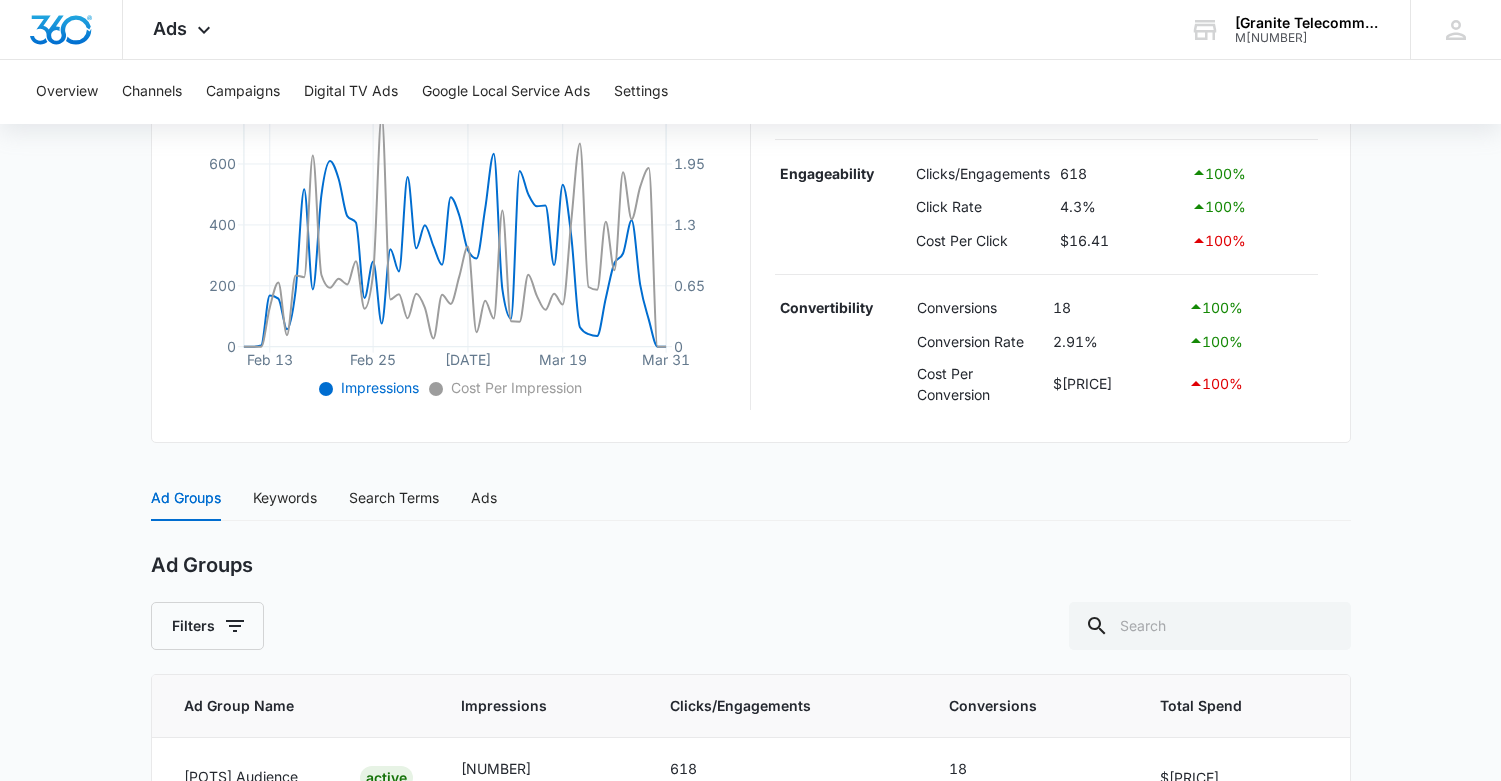 scroll, scrollTop: 614, scrollLeft: 0, axis: vertical 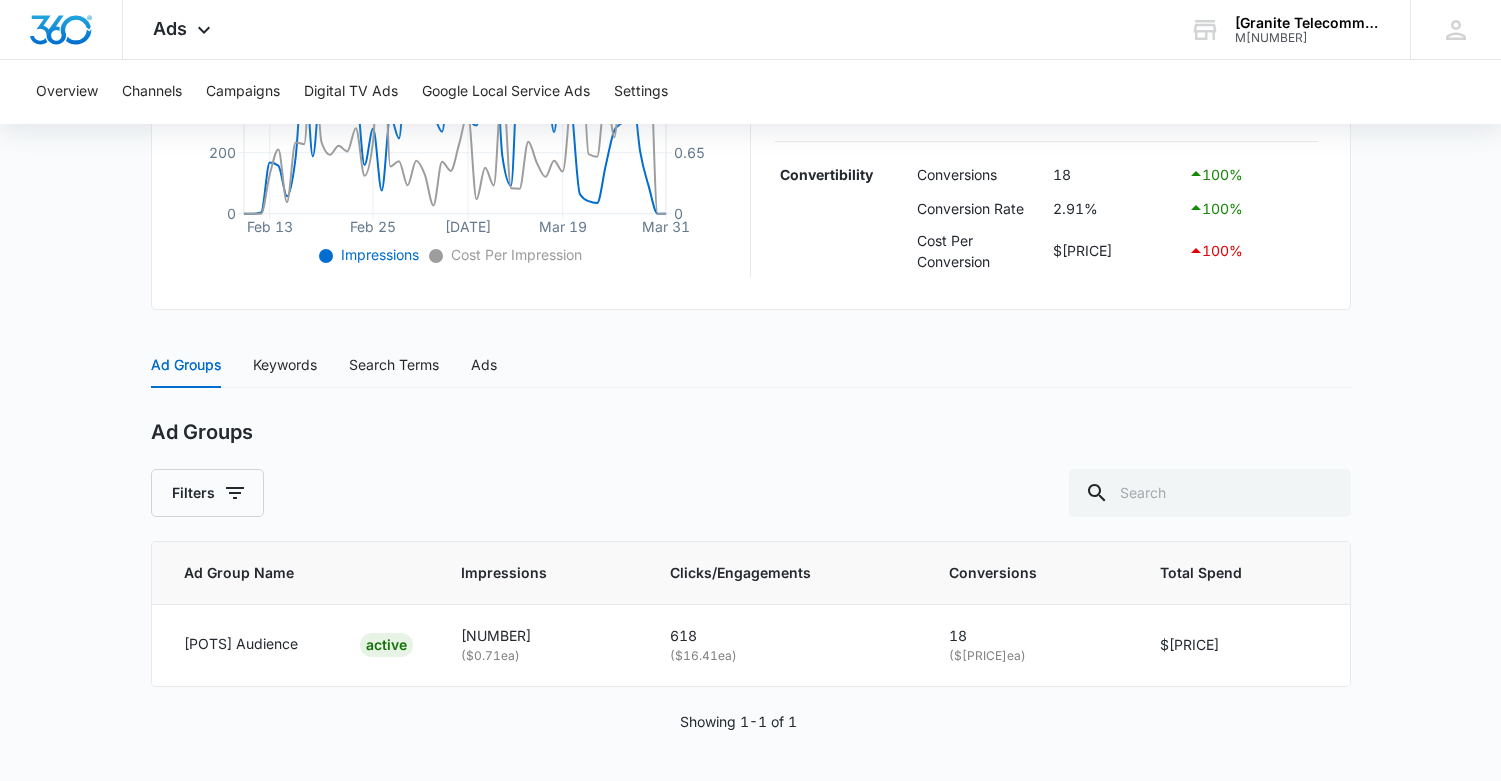 click on "Ad Groups Keywords Search Terms Ads" at bounding box center [751, 365] 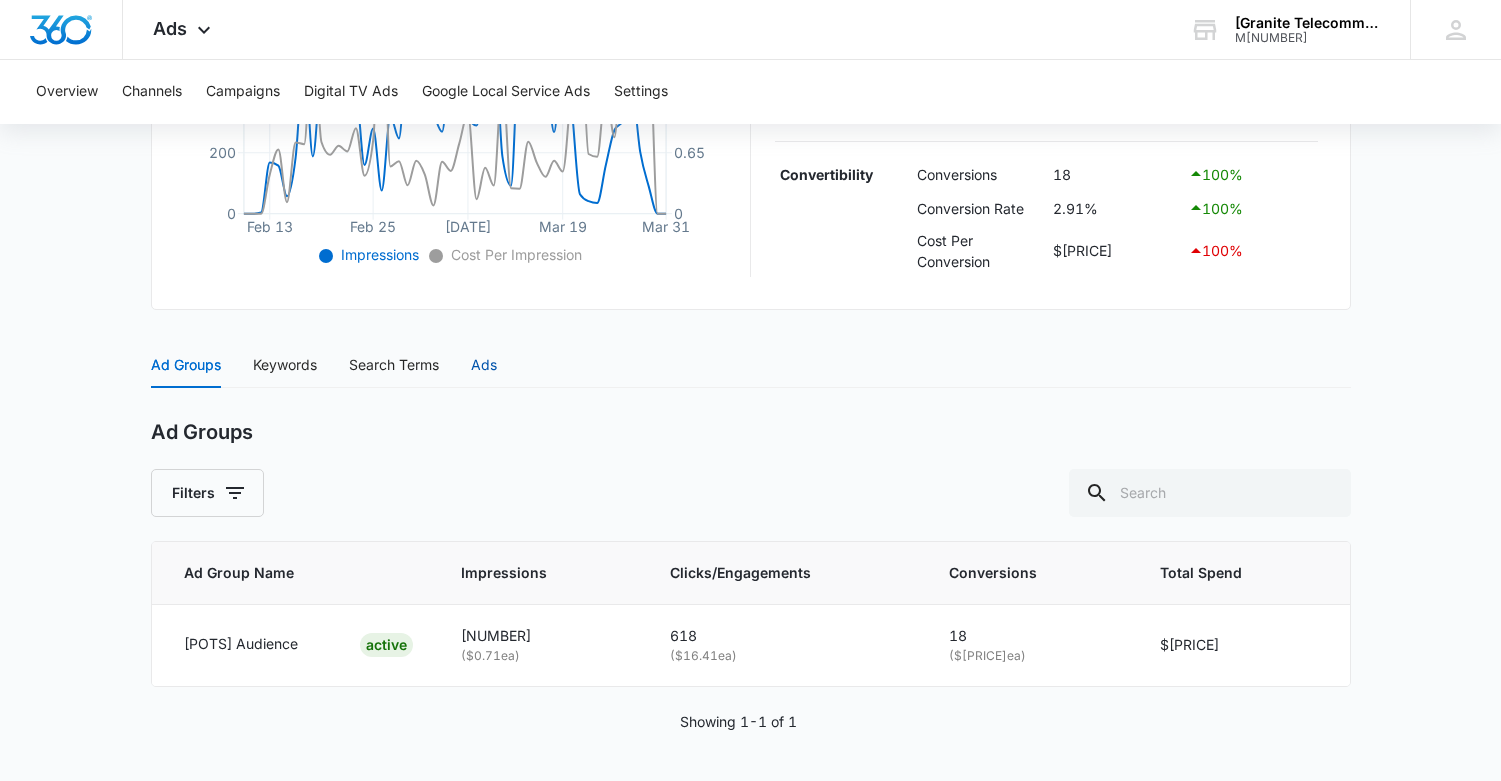 click on "Ads" at bounding box center (484, 365) 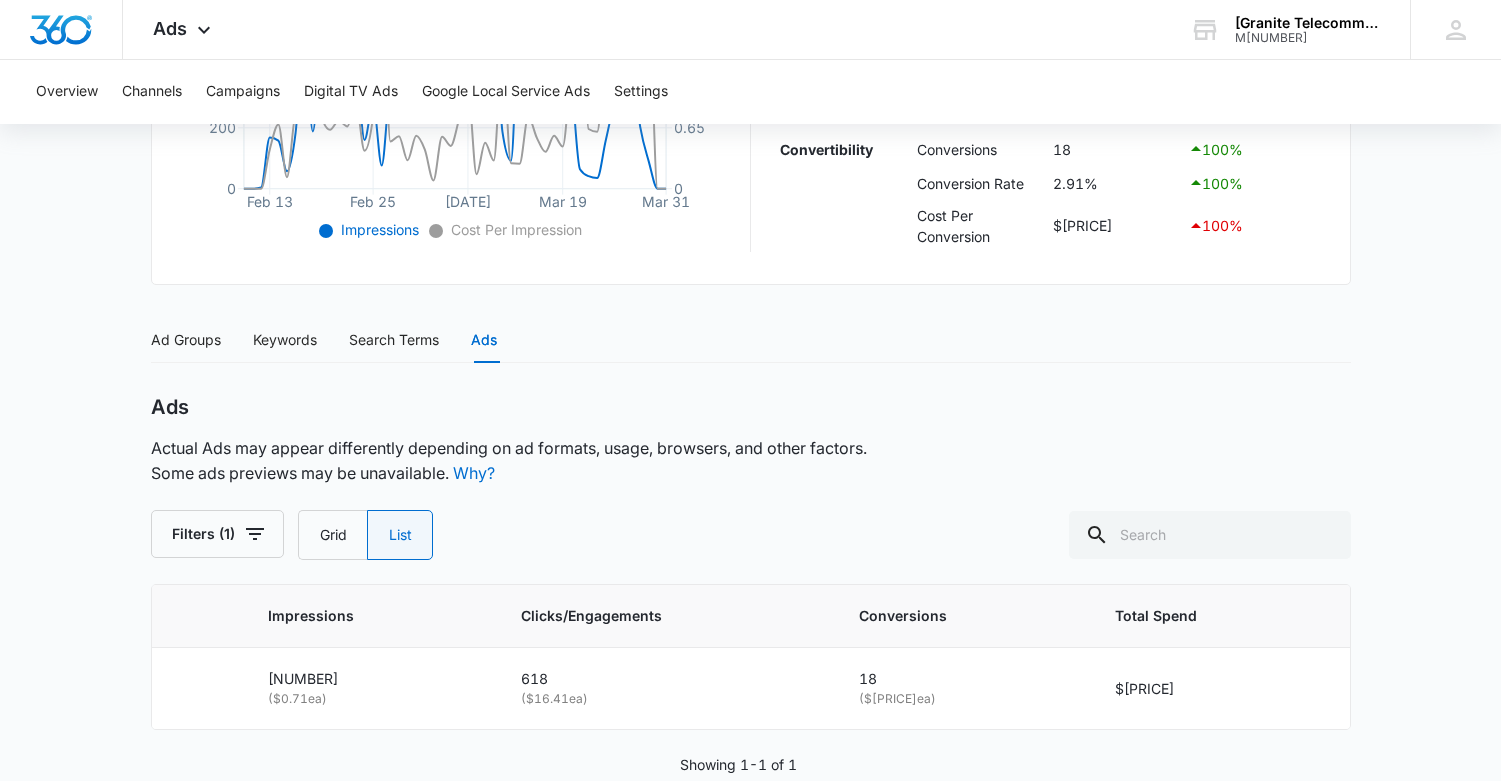 scroll, scrollTop: 682, scrollLeft: 0, axis: vertical 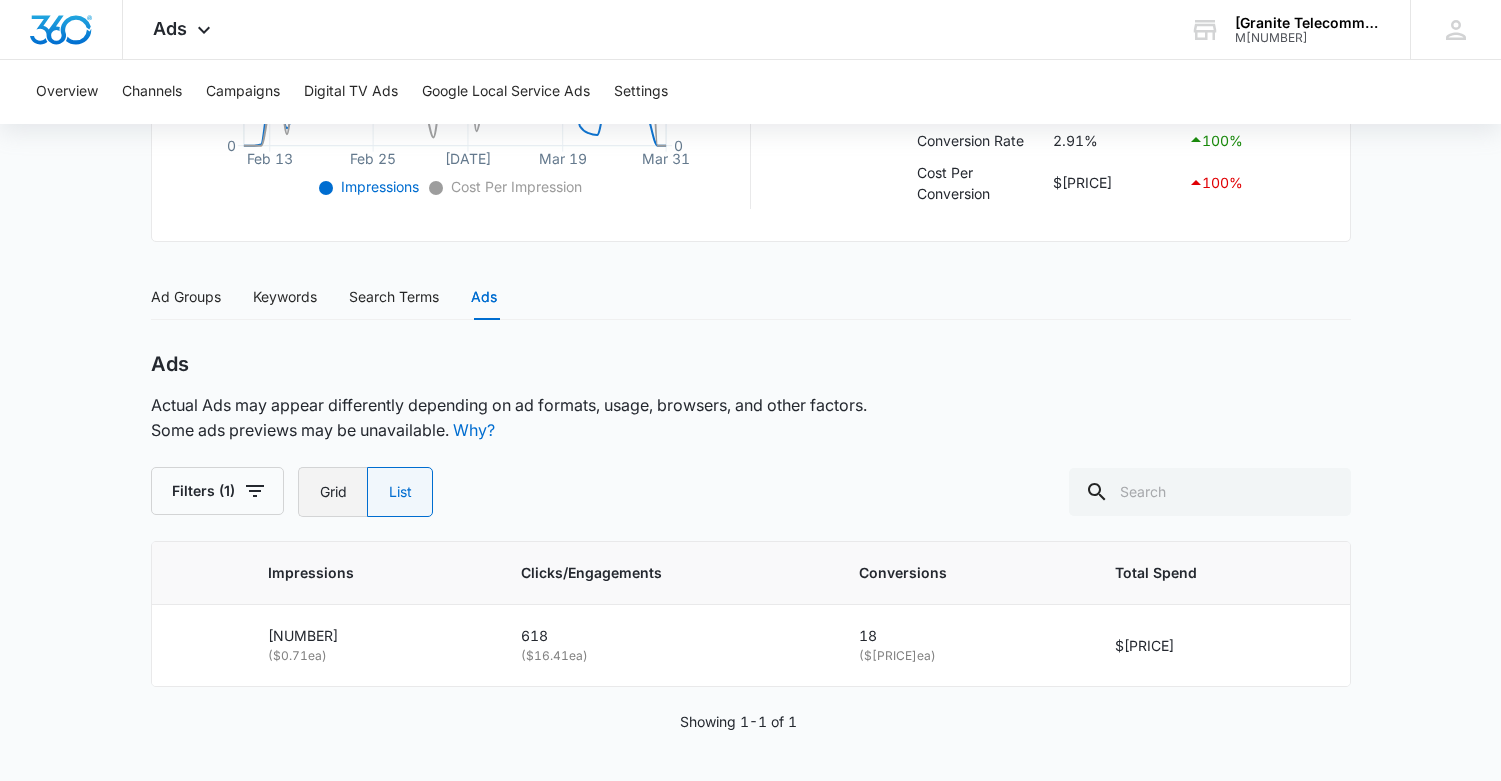 click on "Grid" at bounding box center [332, 492] 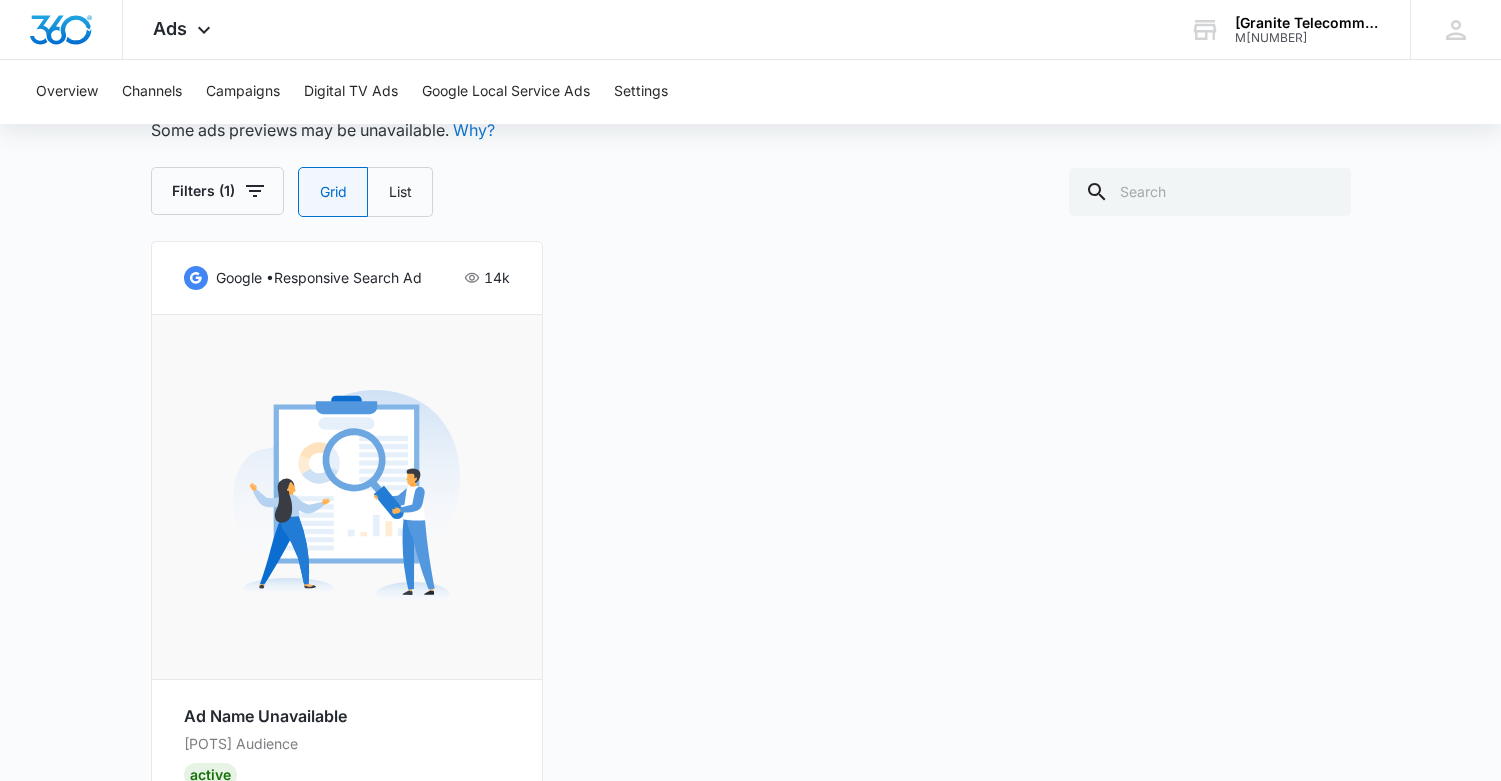 scroll, scrollTop: 1082, scrollLeft: 0, axis: vertical 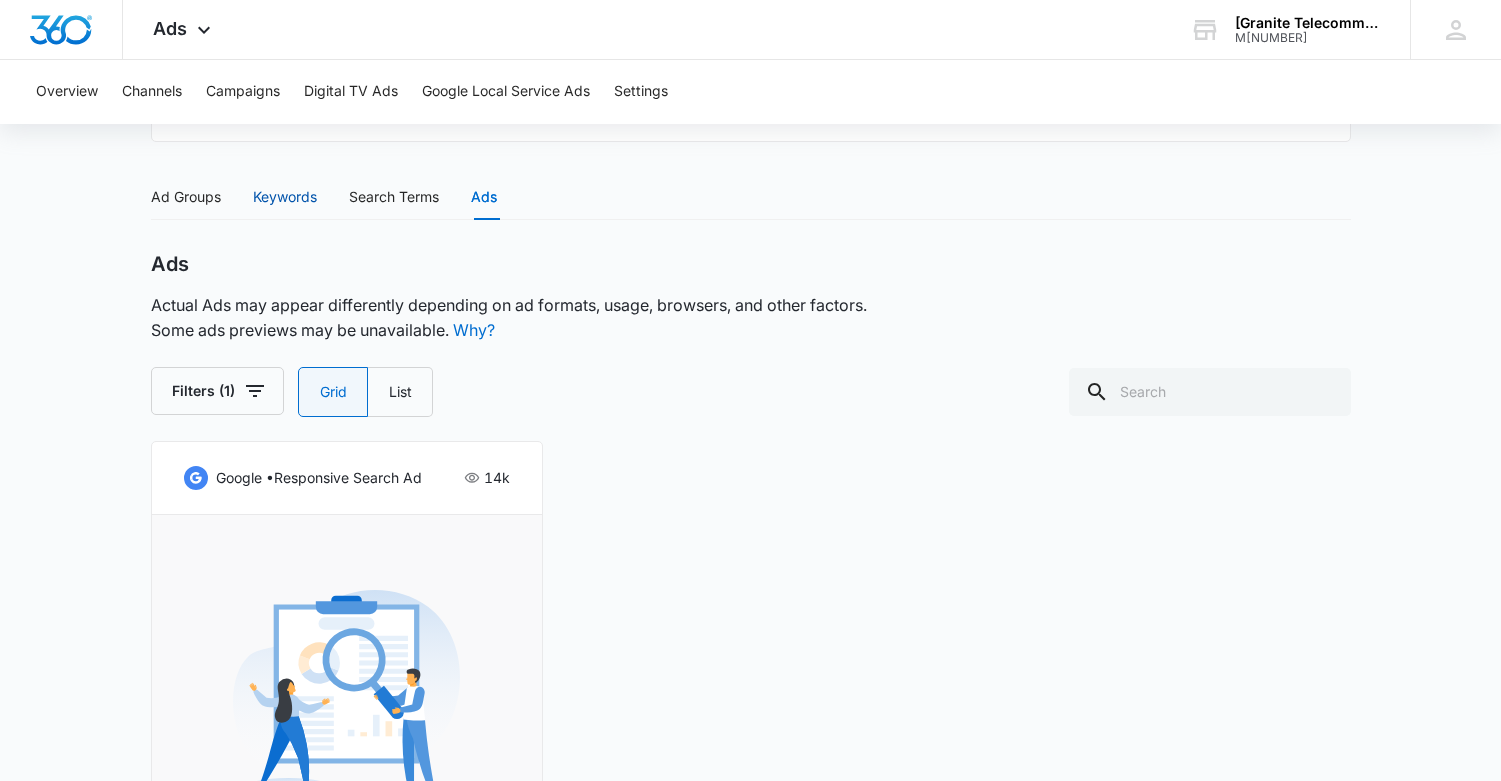 click on "Keywords" at bounding box center [285, 197] 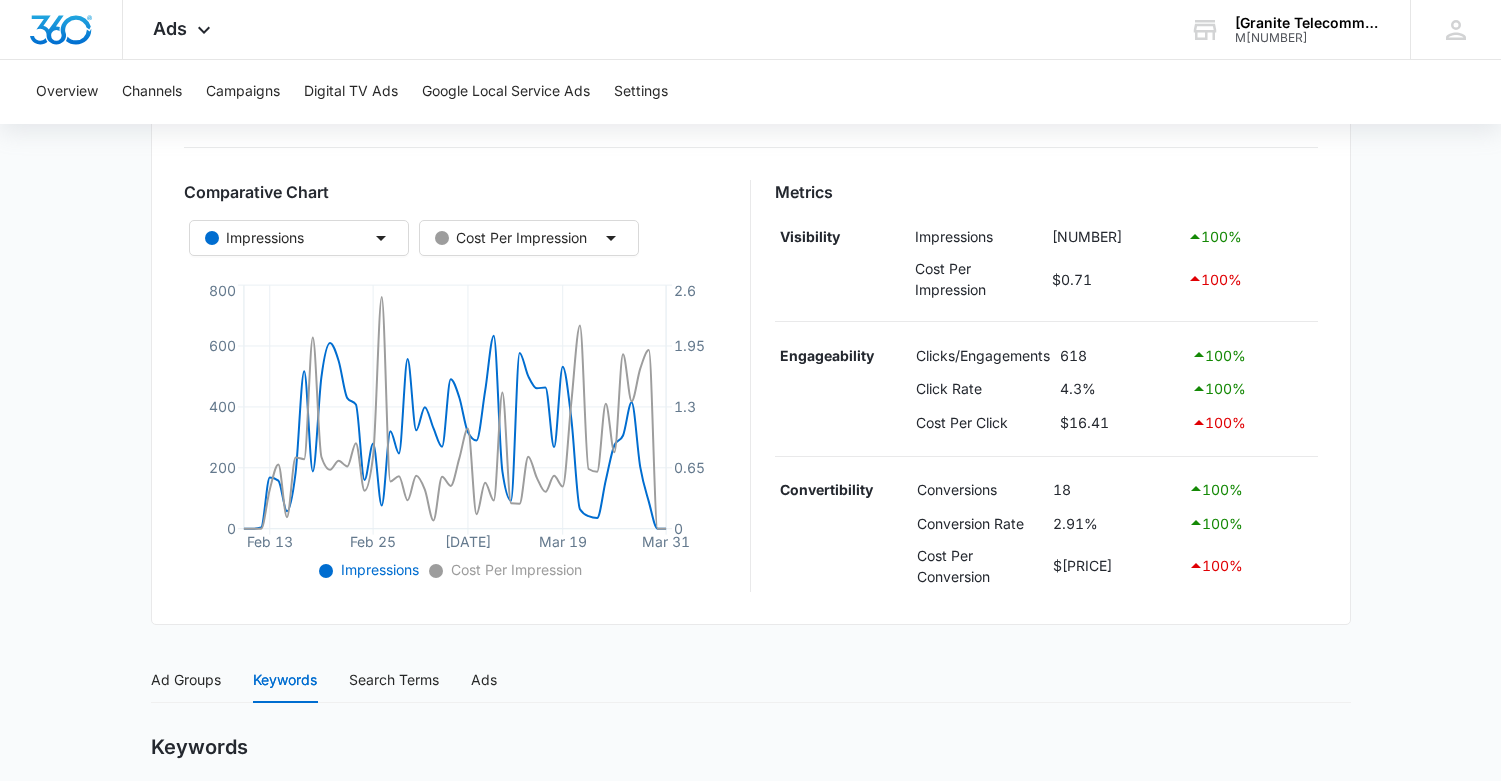 scroll, scrollTop: 300, scrollLeft: 0, axis: vertical 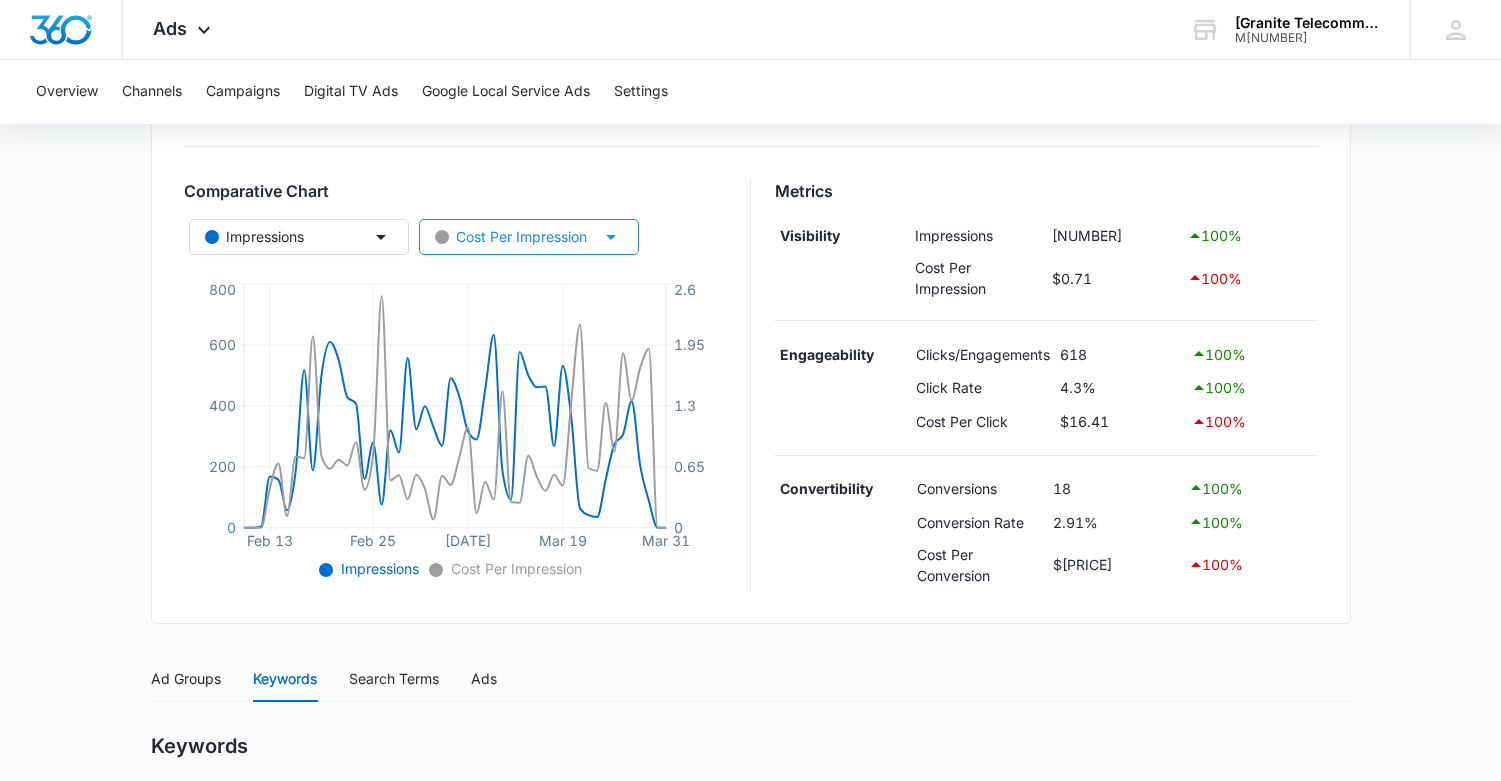 click on "Cost Per Impression" at bounding box center [511, 237] 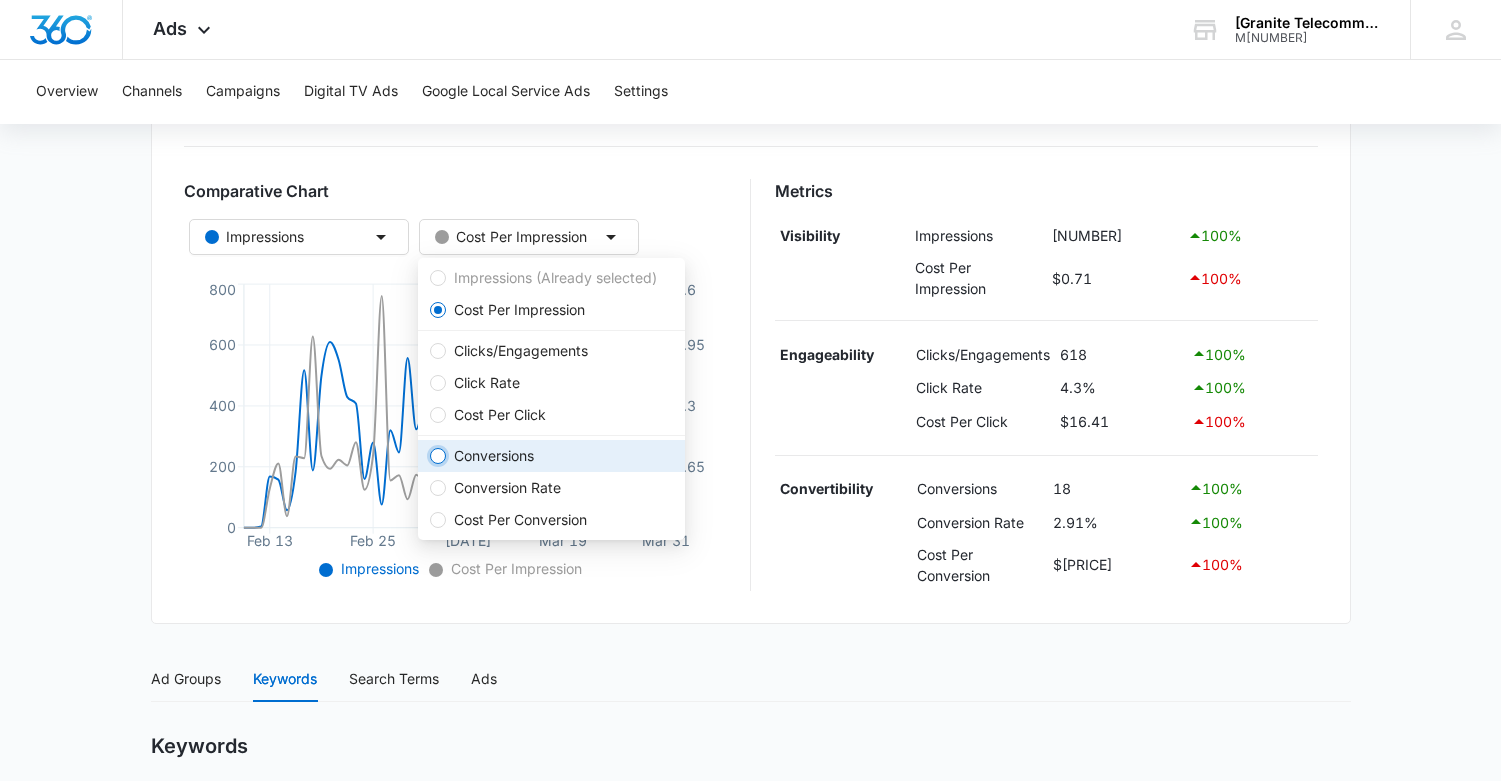 click on "Conversions" at bounding box center (438, 456) 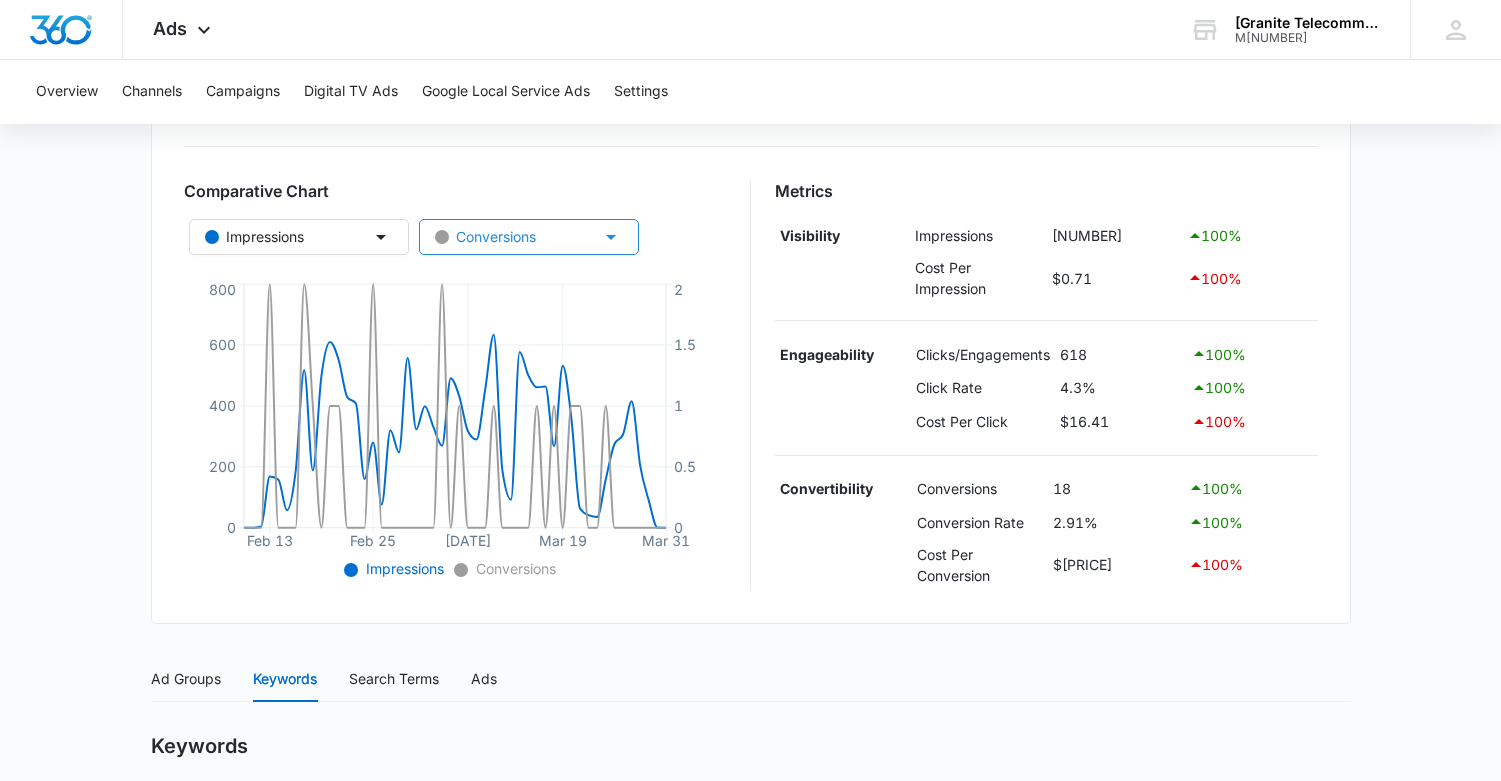 click on "Conversions" at bounding box center (529, 237) 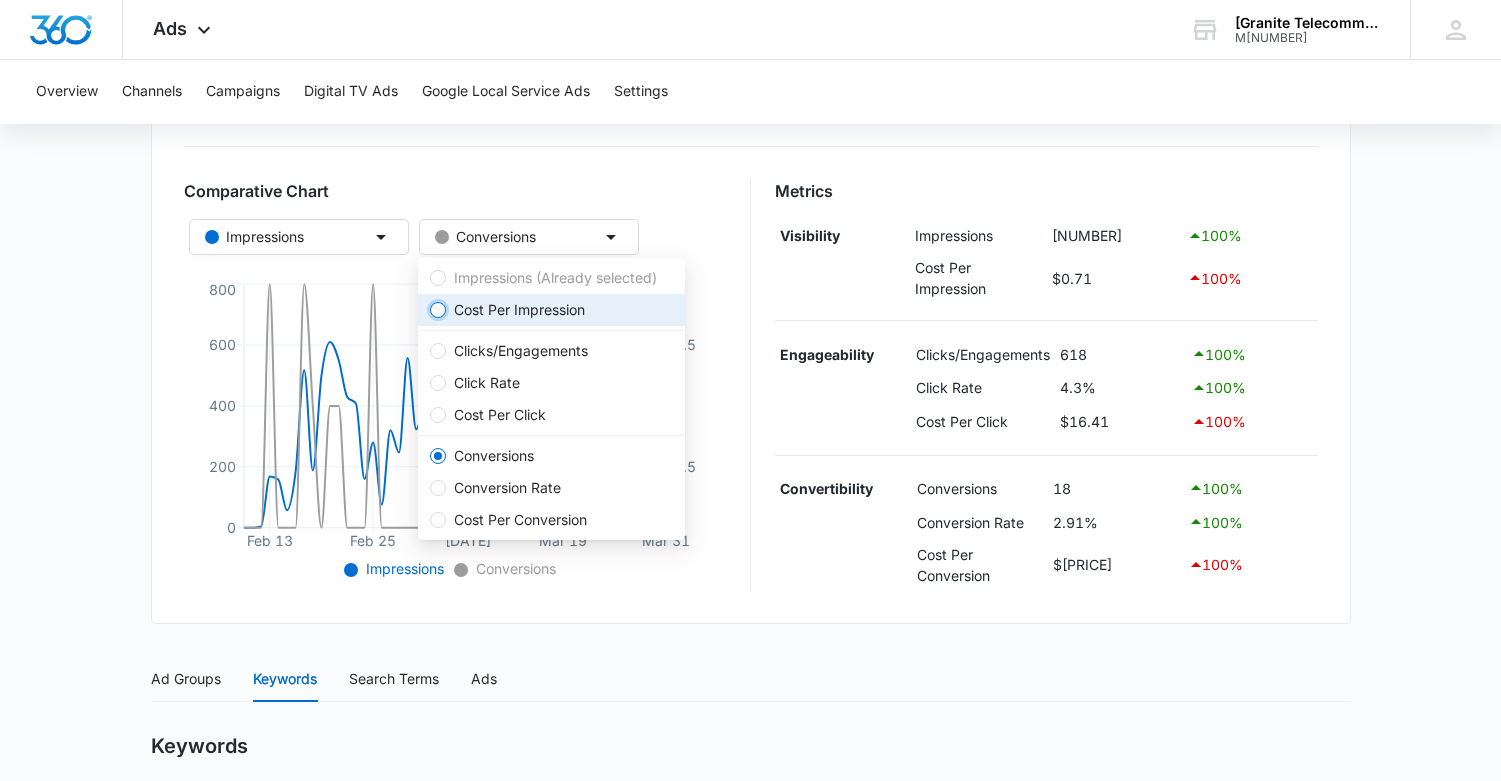 click on "Cost Per Impression" at bounding box center (438, 310) 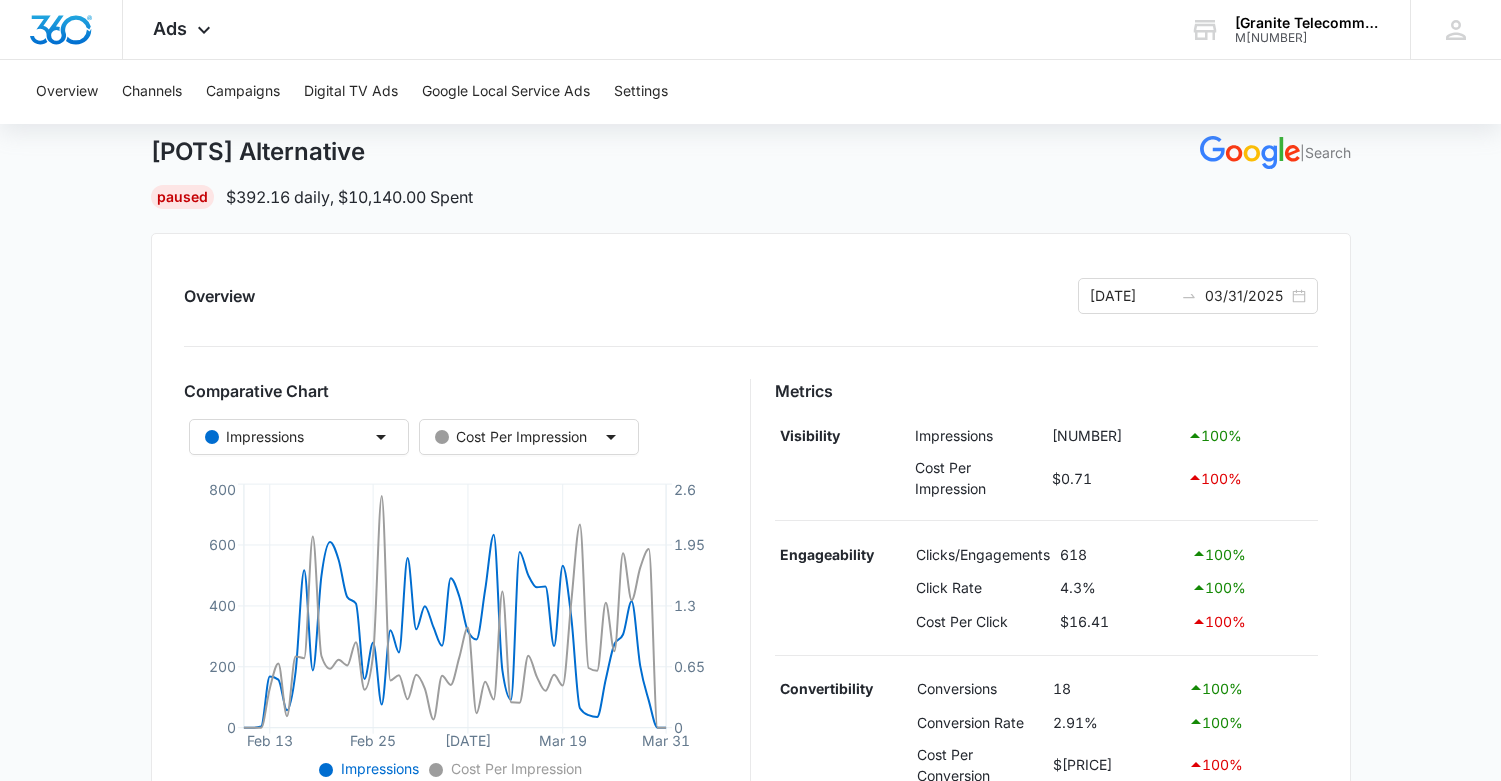 scroll, scrollTop: 200, scrollLeft: 0, axis: vertical 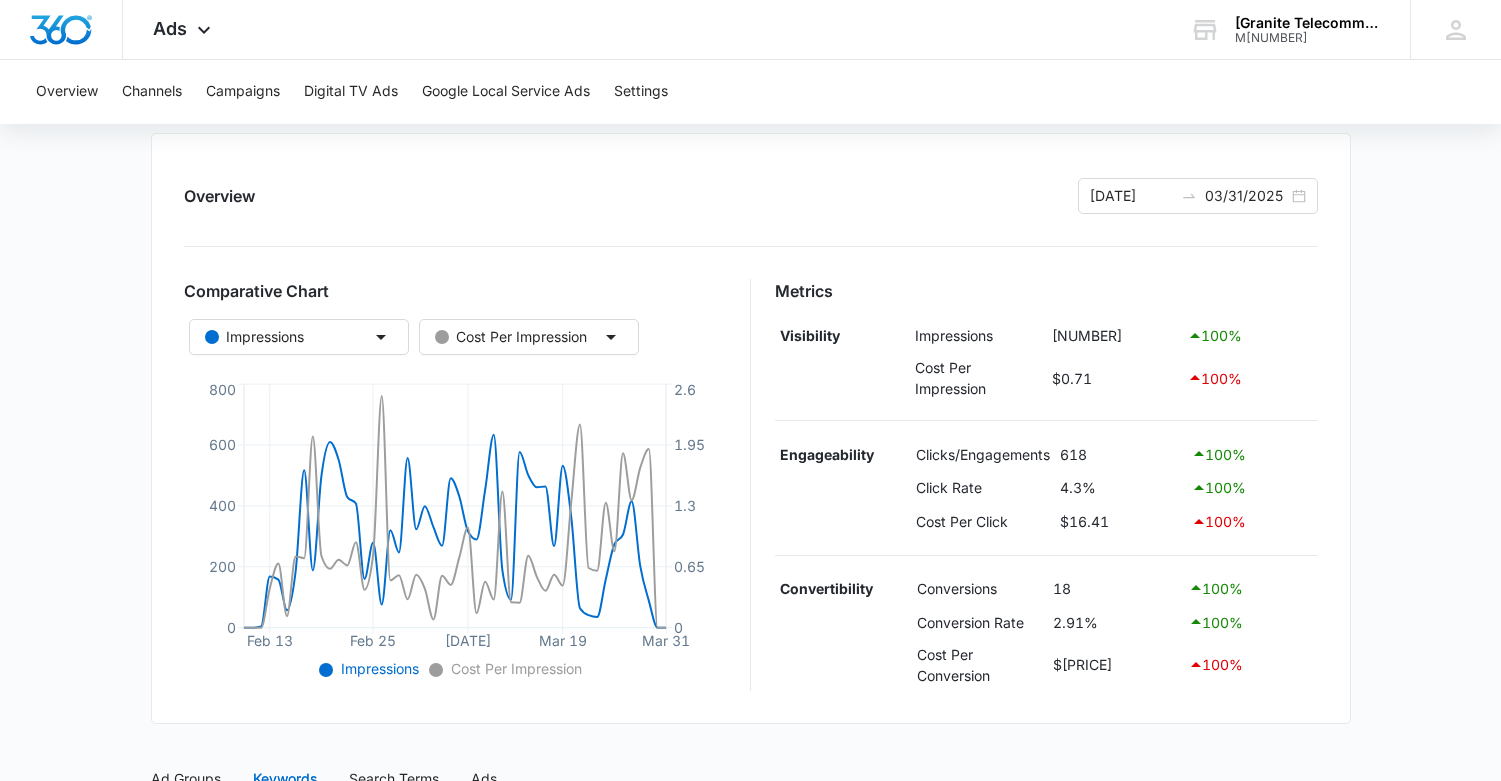 click on "Overview [DATE] [DATE]" at bounding box center (751, 196) 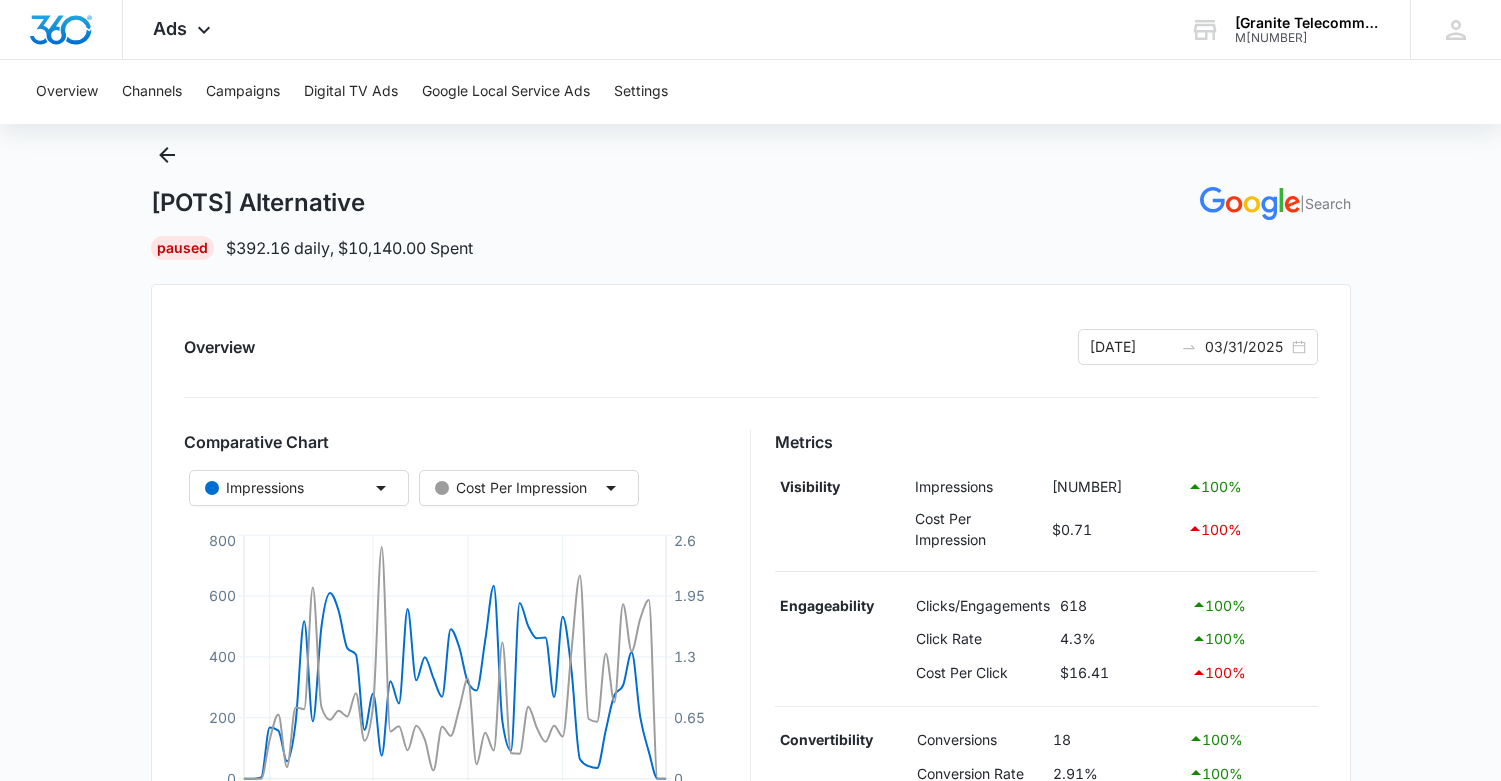 scroll, scrollTop: 0, scrollLeft: 0, axis: both 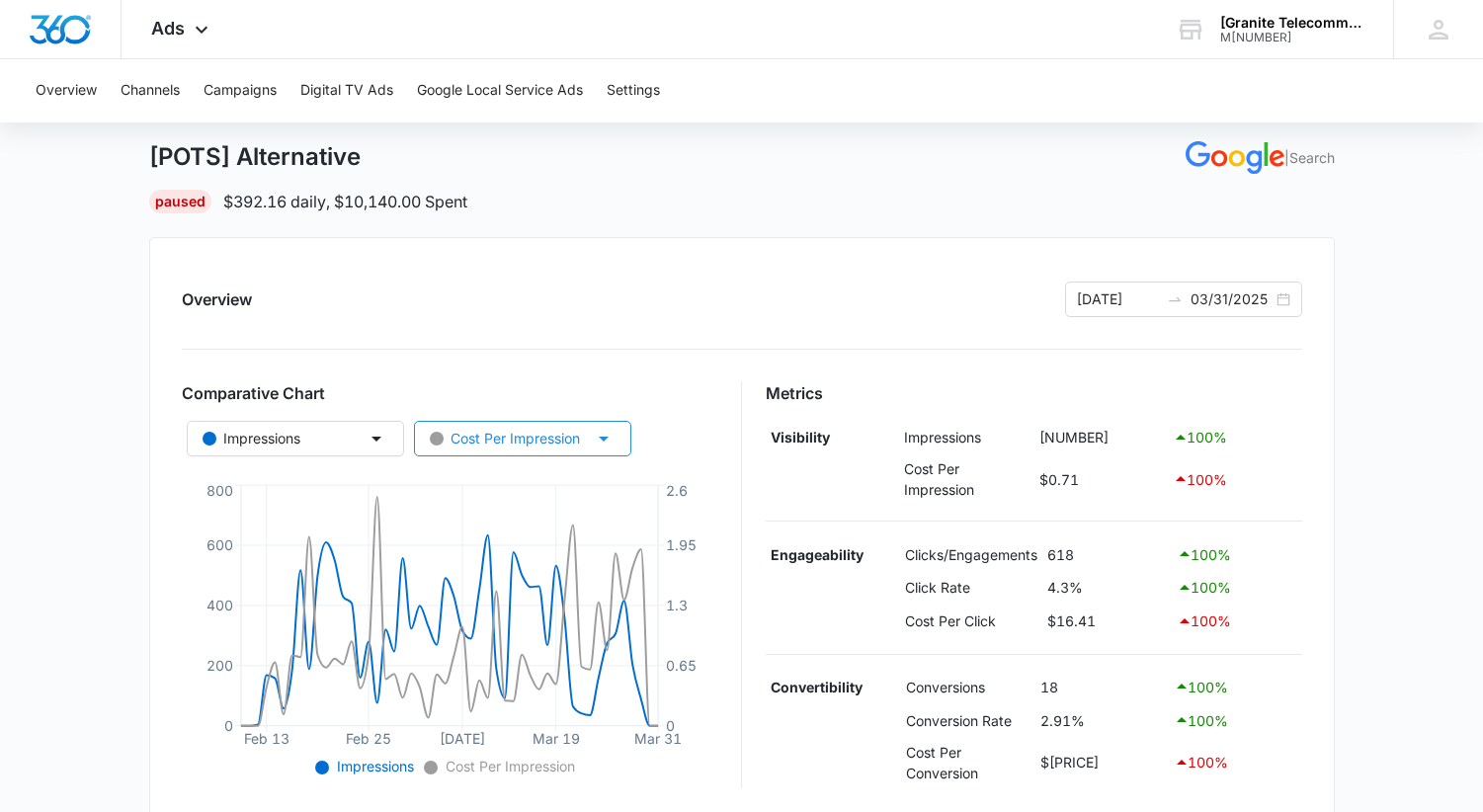 click 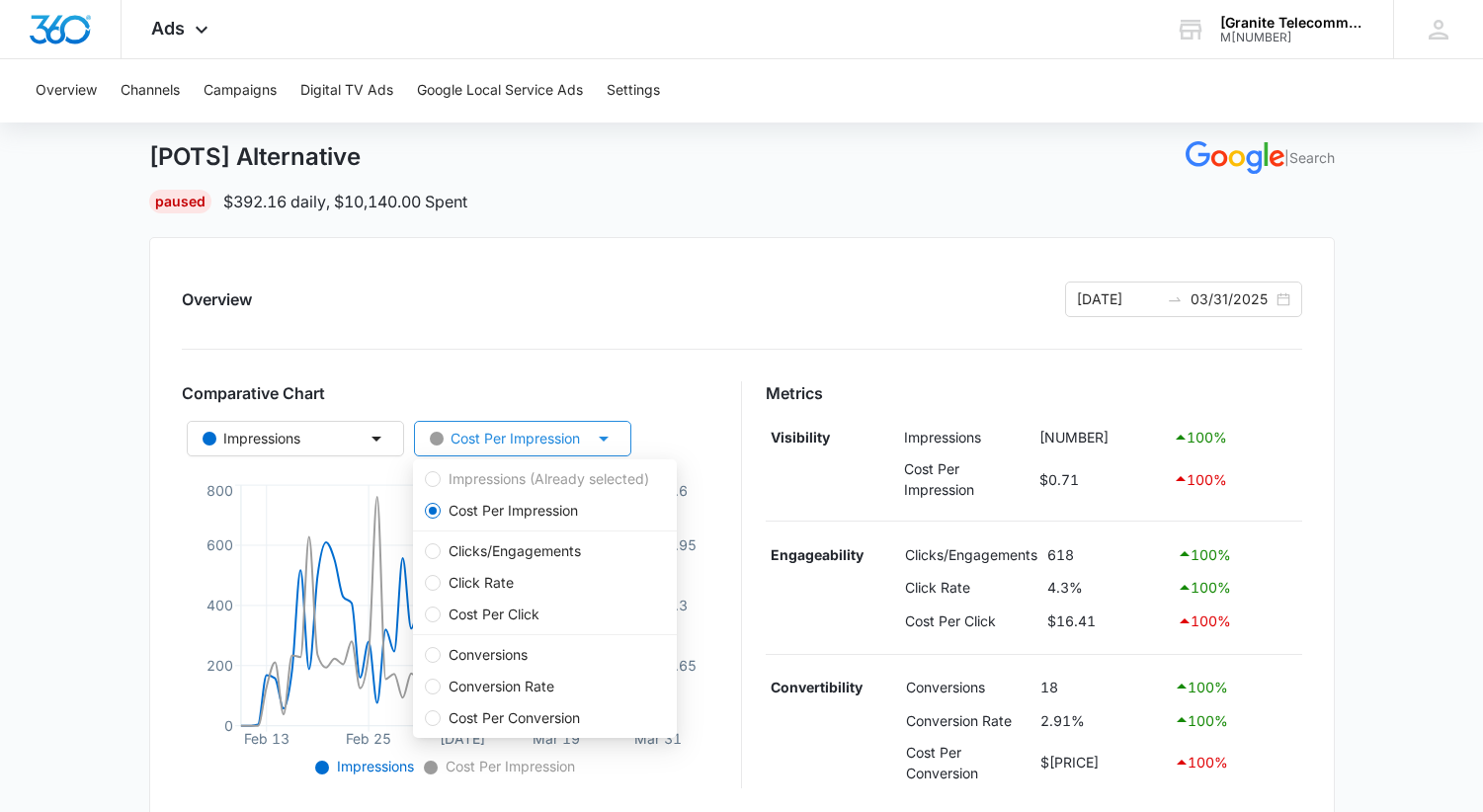 click 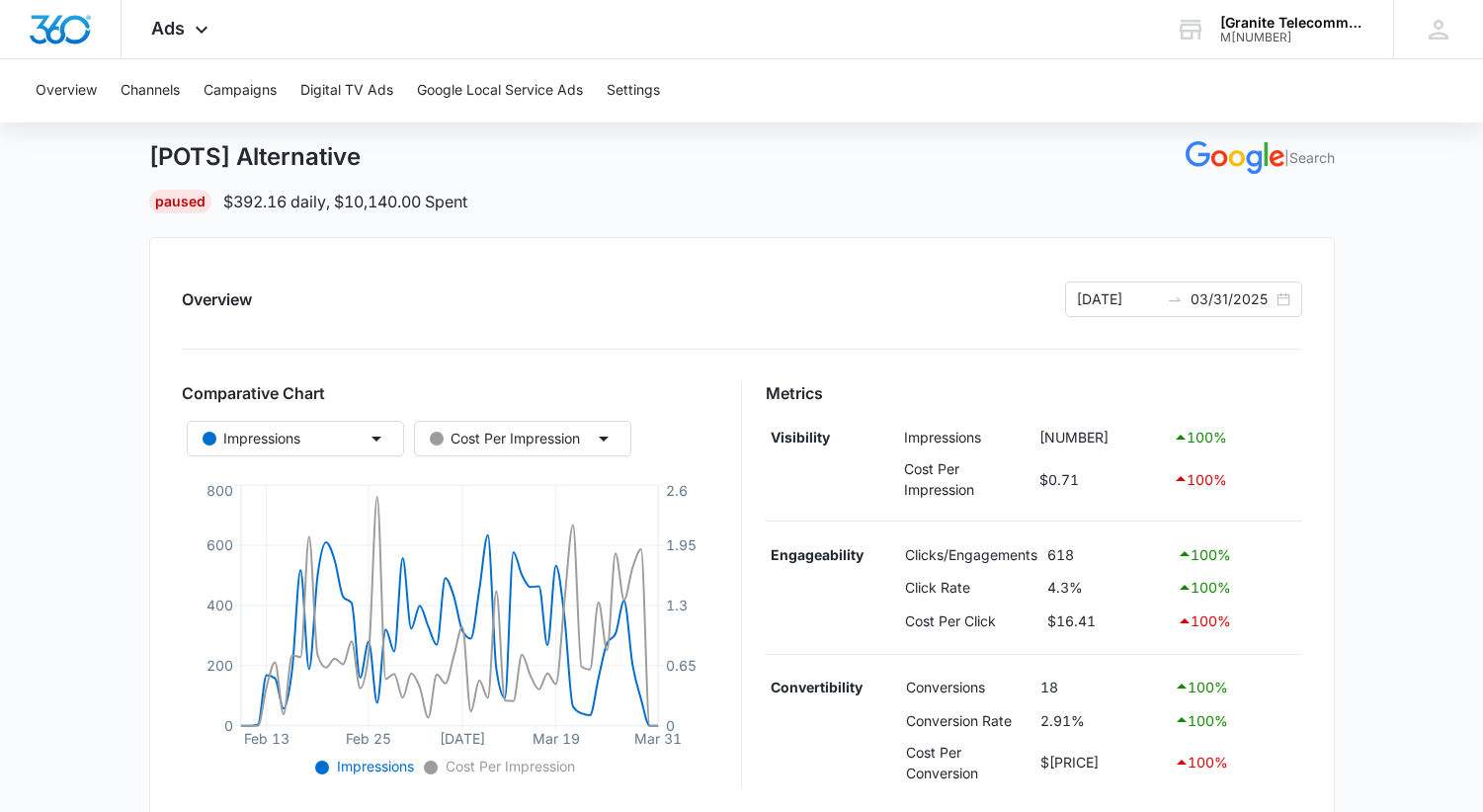 click on "Overview [DATE] [DATE]" at bounding box center [742, 299] 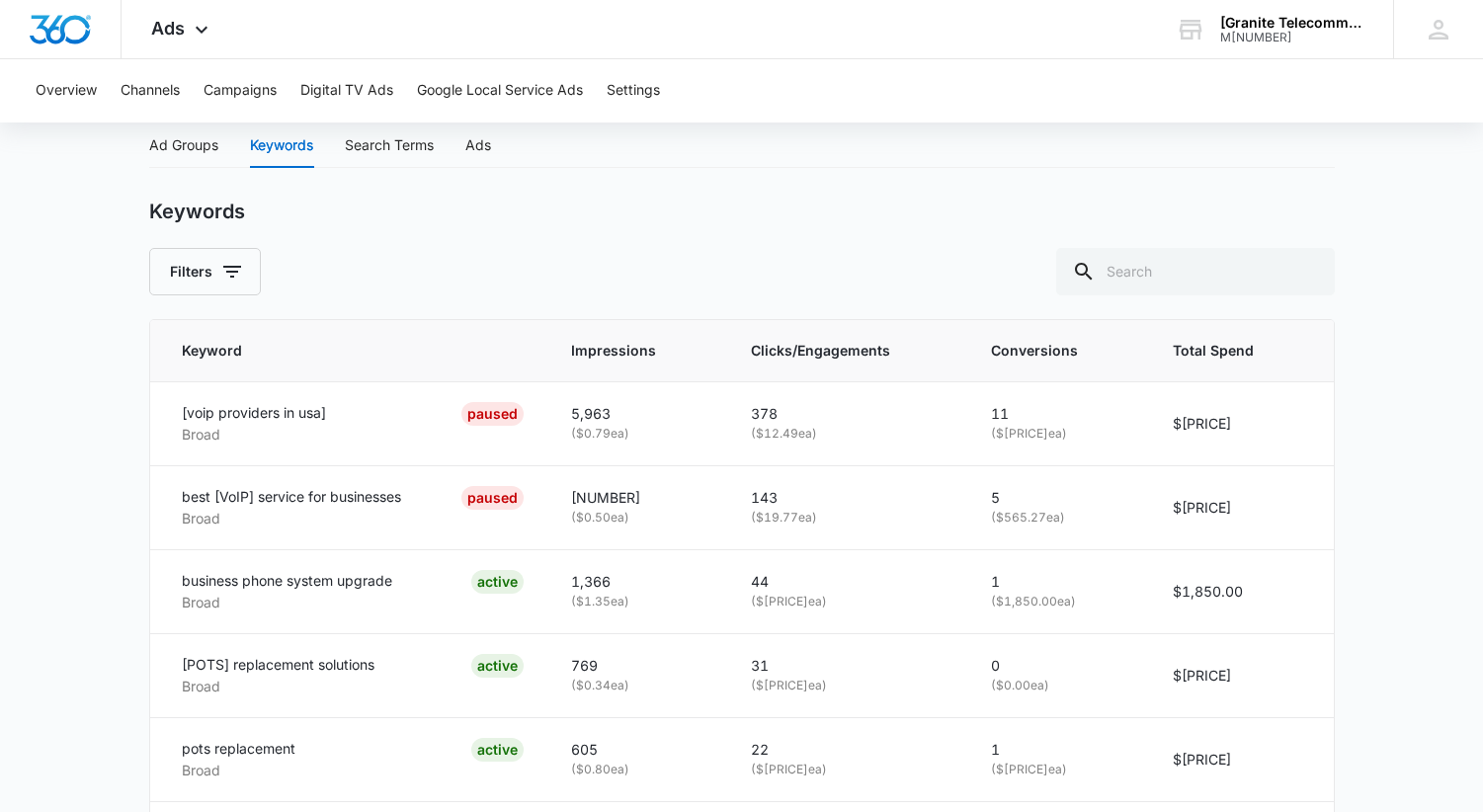scroll, scrollTop: 882, scrollLeft: 0, axis: vertical 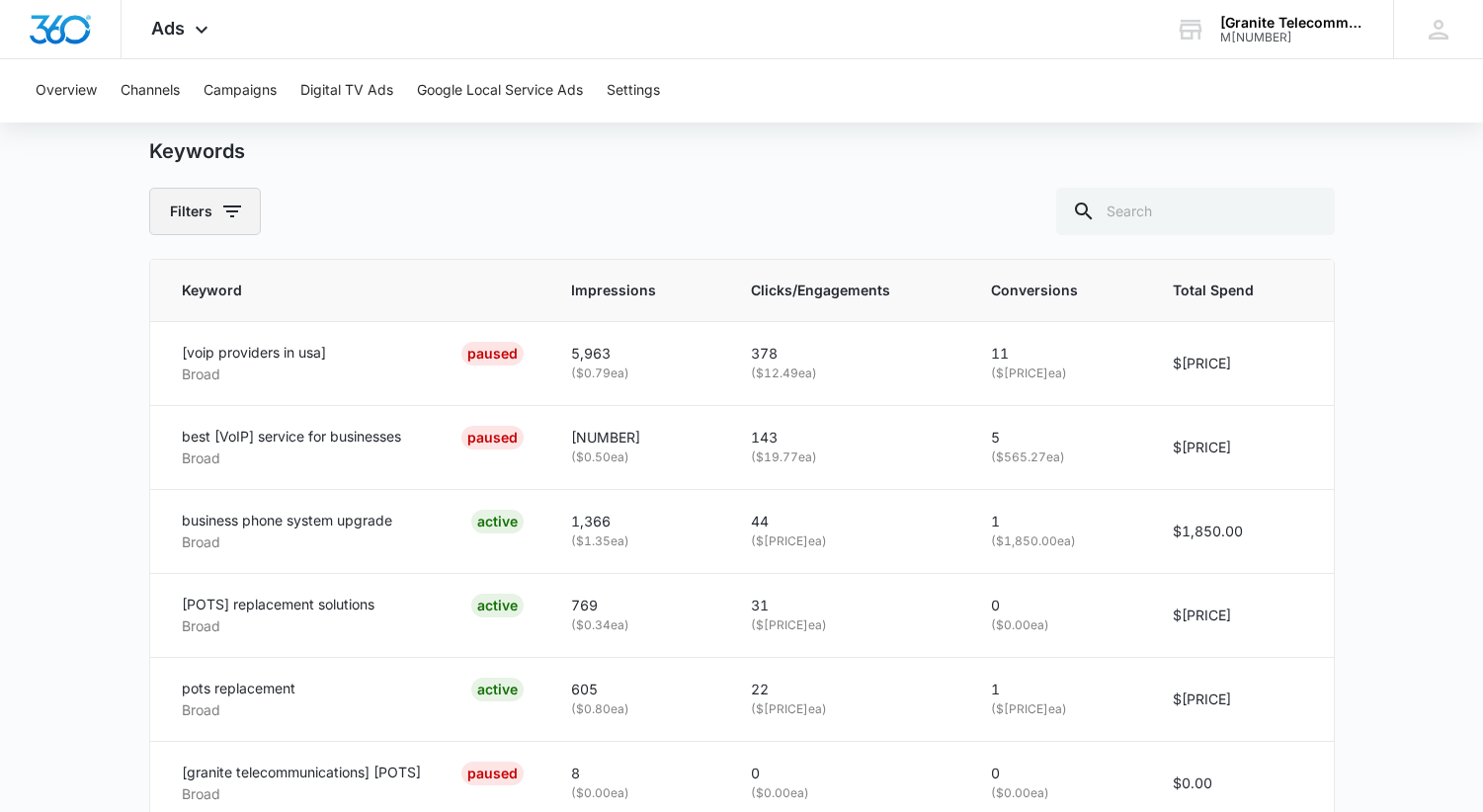 click 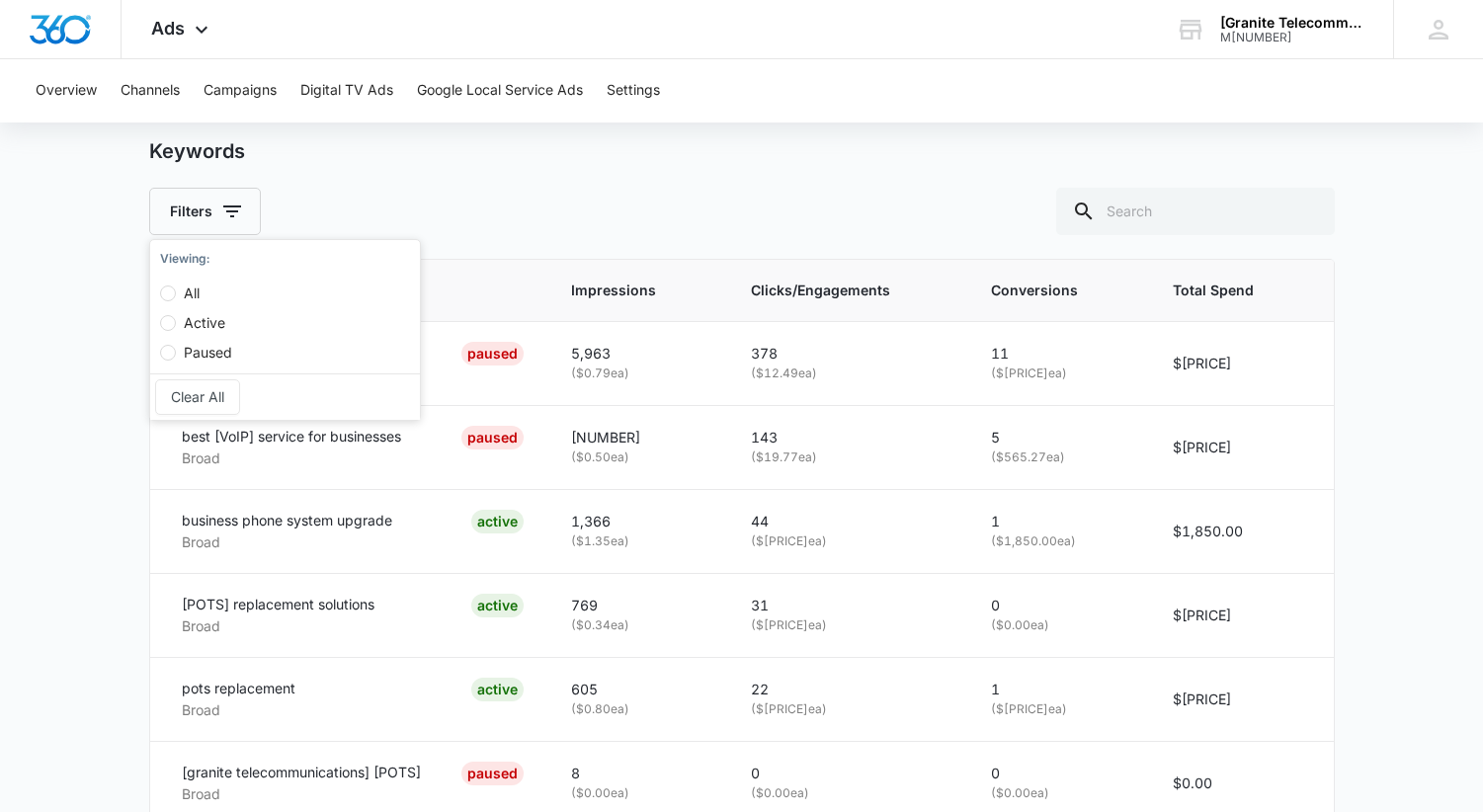 click on "Ads Actual Ads may appear differently depending on ad formats, usage, browsers, and other factors. Some ads previews may be unavailable. Why? Filters Grid List Impressions Clicks/Engagements Conversions Total Spend 14,377 ( $[PRICE] ea) 618 ( $[PRICE] ea) 18 ( $[PRICE] ea) $[PRICE] Showing 1-1 of 1" at bounding box center [741, 153] 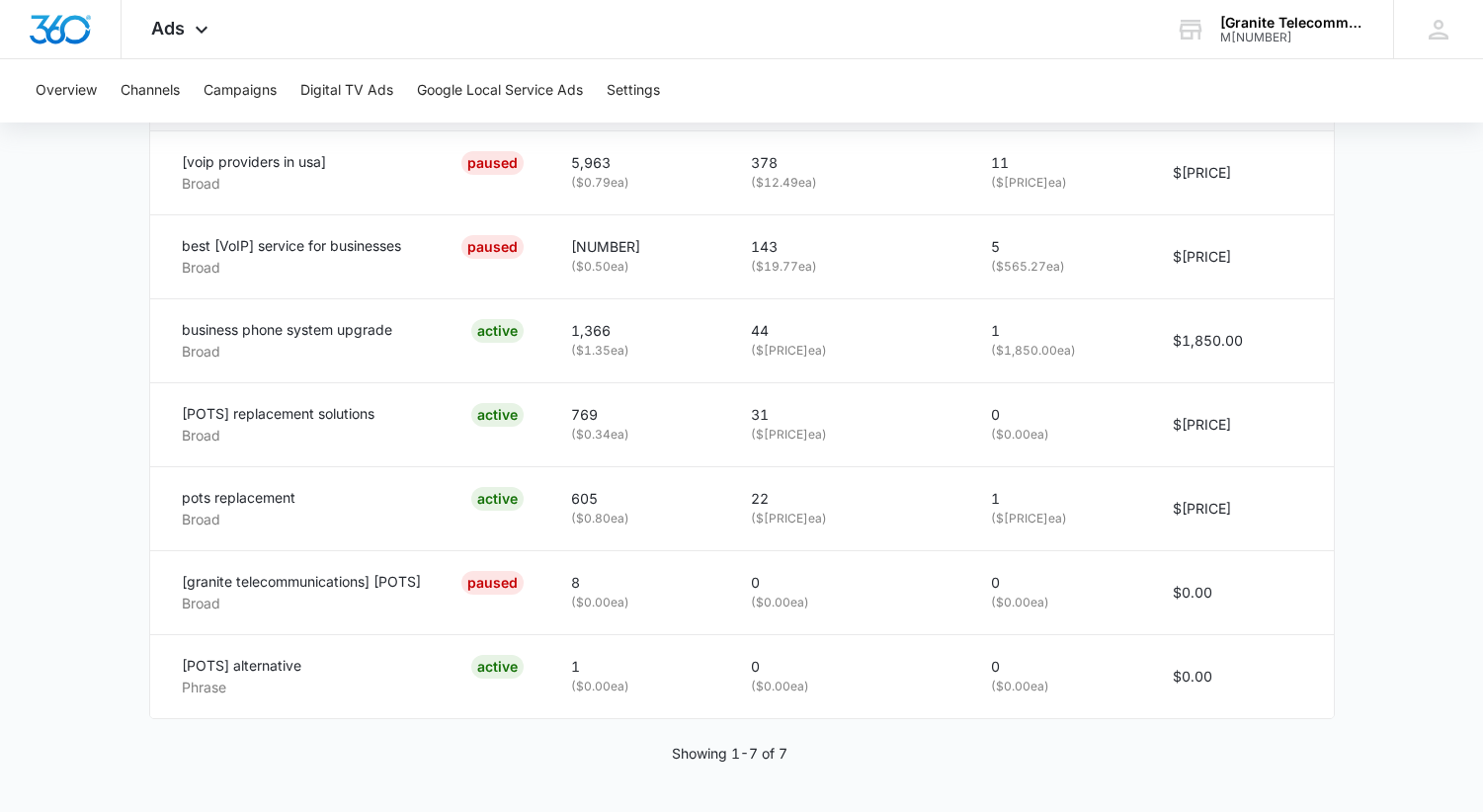 scroll, scrollTop: 974, scrollLeft: 0, axis: vertical 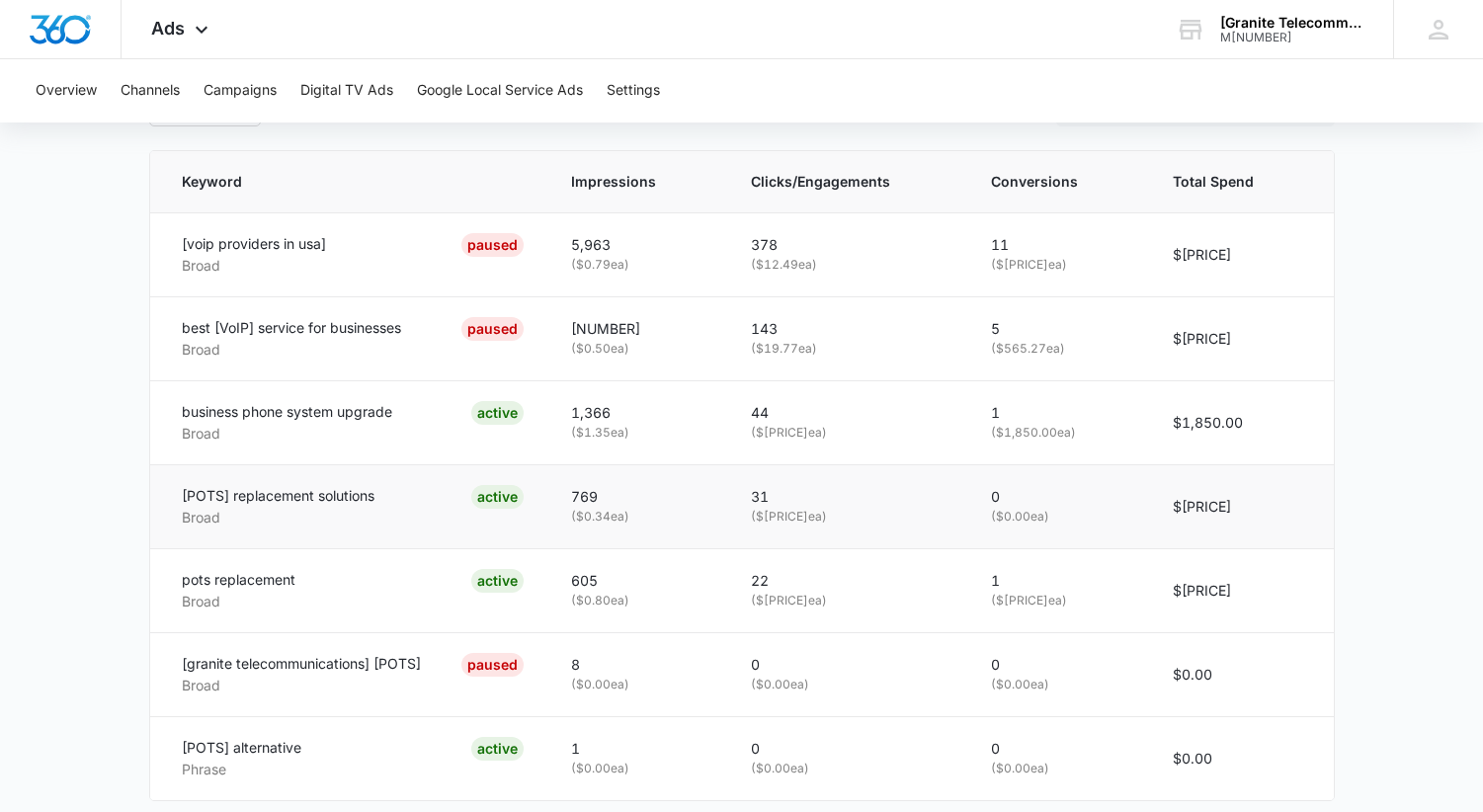 click on "[POTS] replacement solutions Broad ACTIVE" at bounding box center (349, 506) 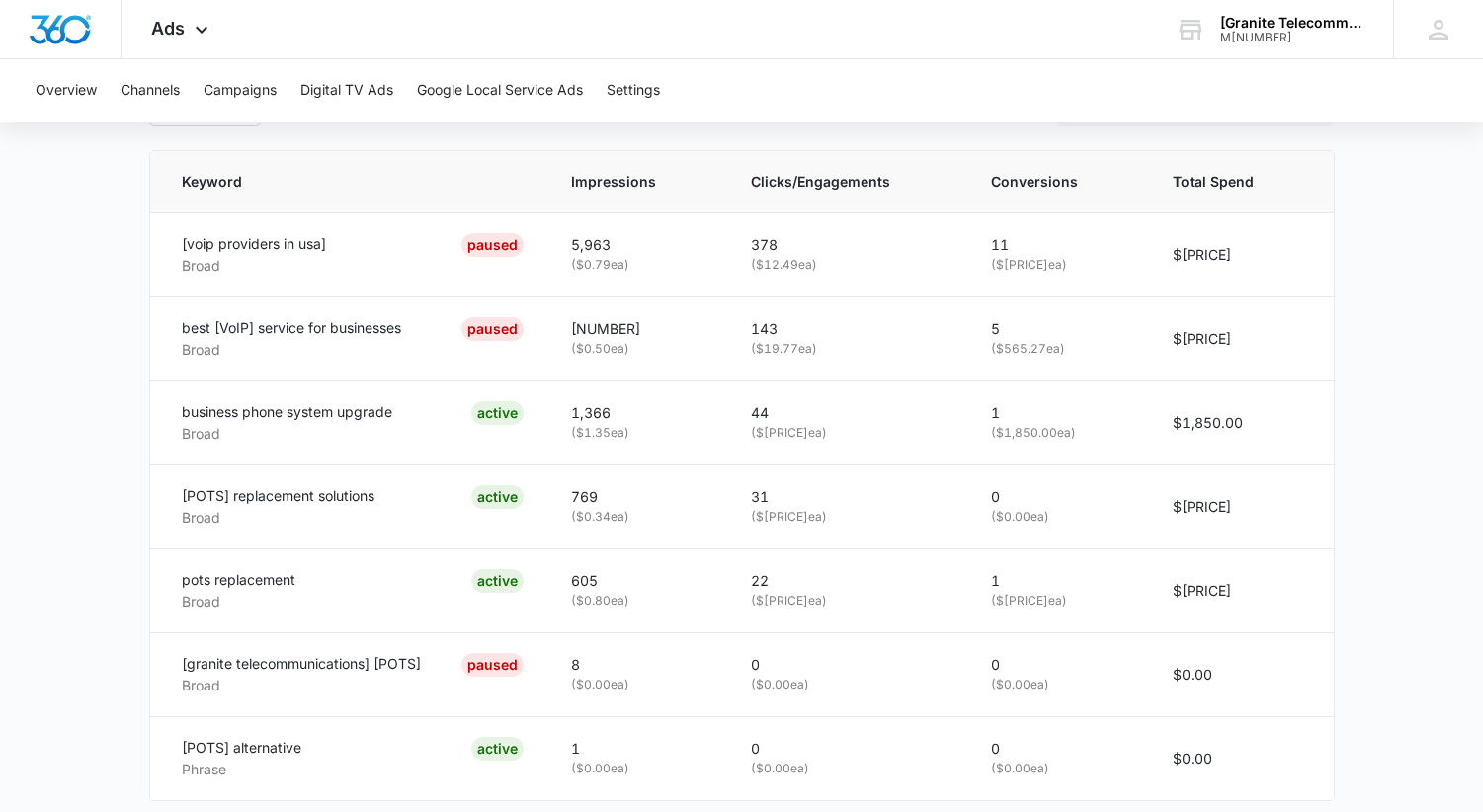 click on "Ads Actual Ads may appear differently depending on ad formats, usage, browsers, and other factors. Some ads previews may be unavailable. Why? Filters Grid List Impressions Clicks/Engagements Conversions Total Spend 14,377 ( $[PRICE] ea) 618 ( $[PRICE] ea) 18 ( $[PRICE] ea) $[PRICE] Showing 1-1 of 1" at bounding box center [741, 44] 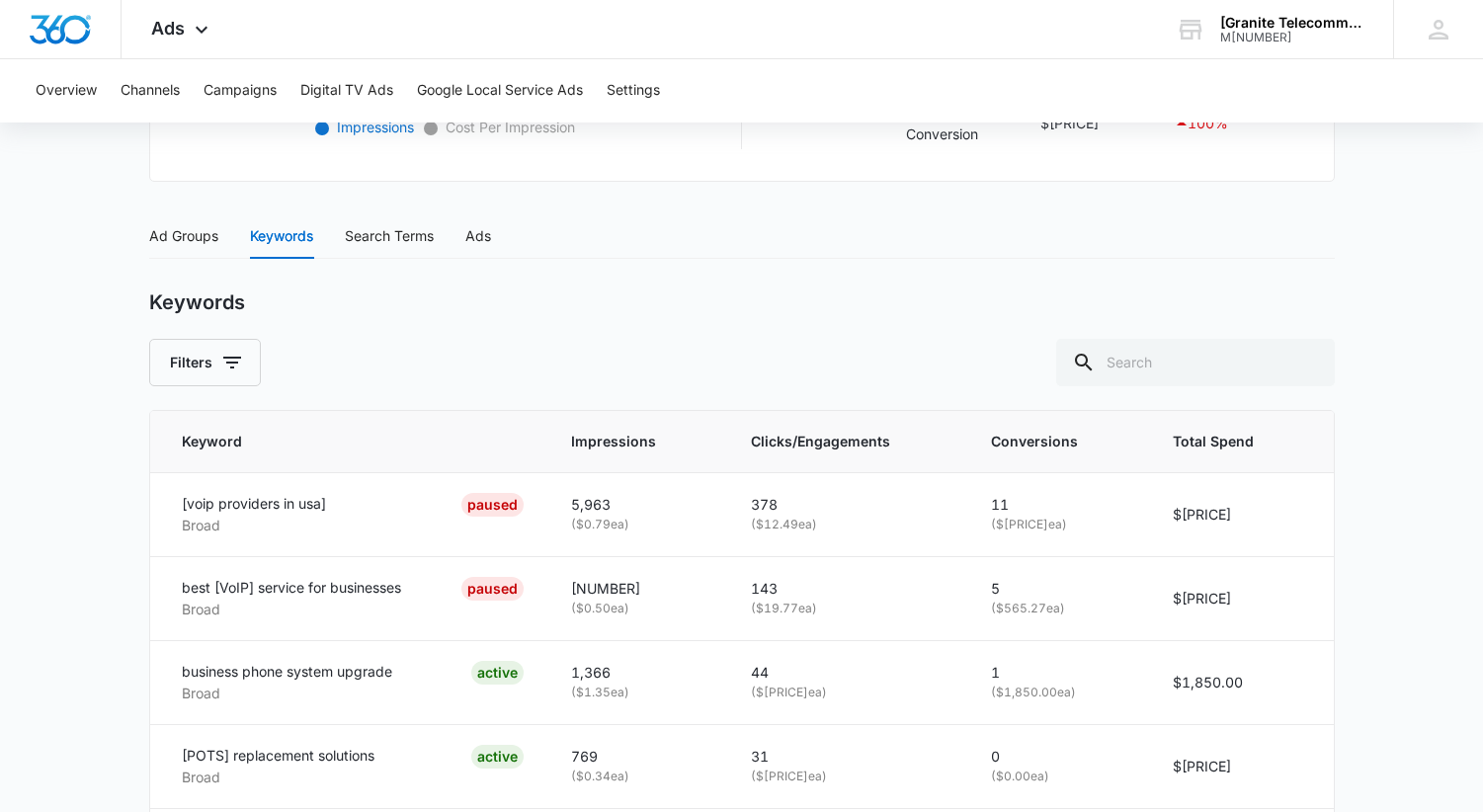 scroll, scrollTop: 579, scrollLeft: 0, axis: vertical 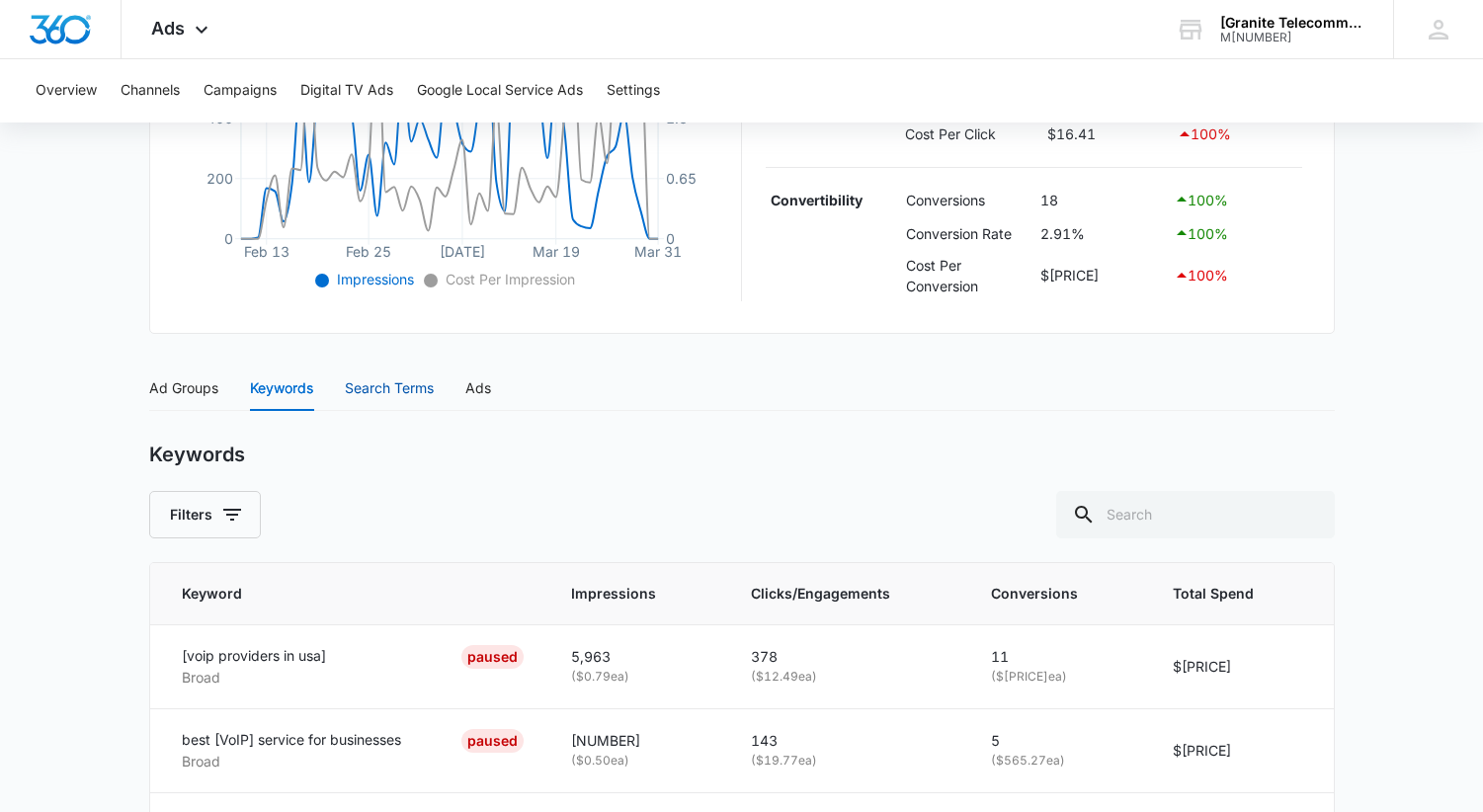 click on "Search Terms" at bounding box center [389, 388] 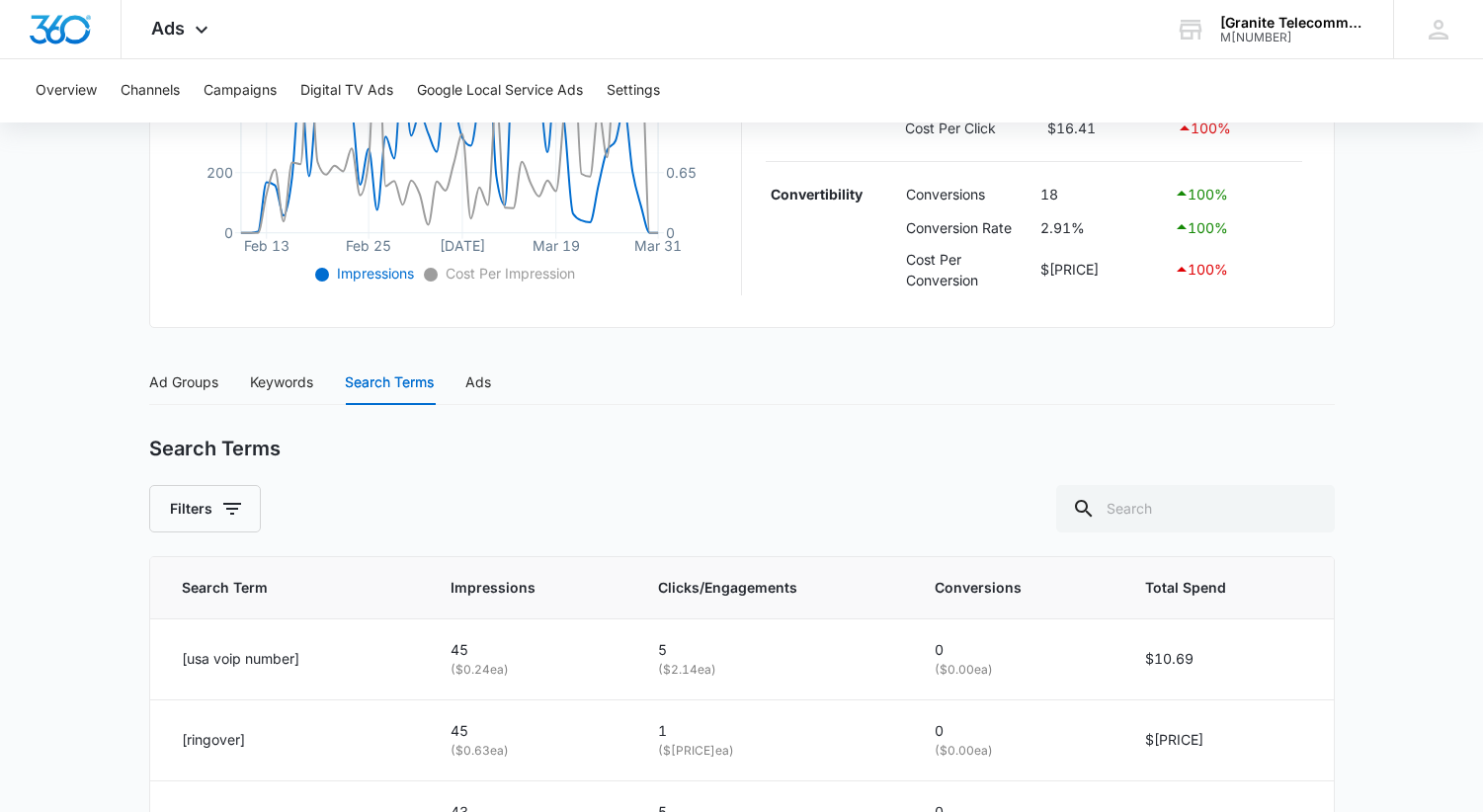 scroll, scrollTop: 519, scrollLeft: 0, axis: vertical 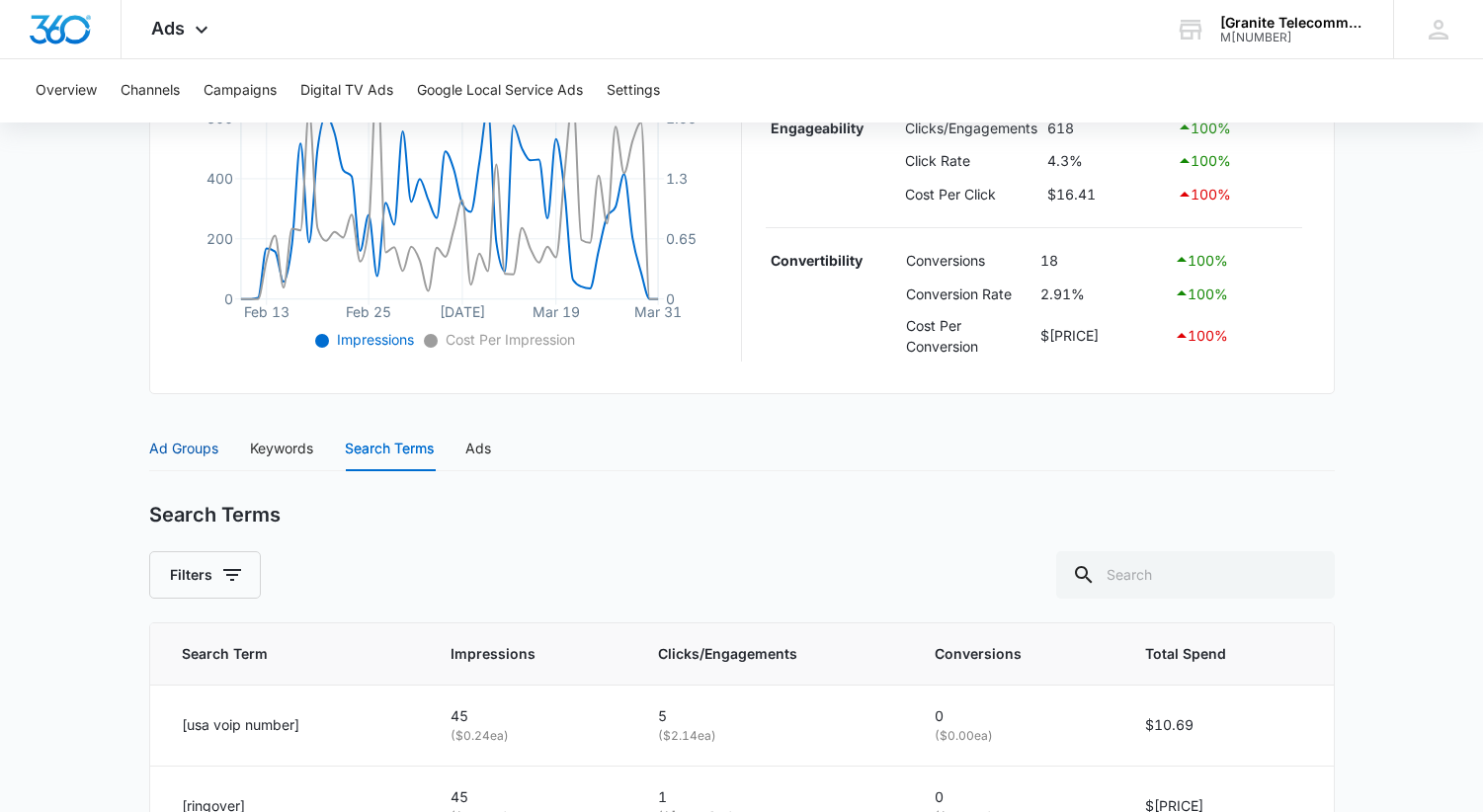click on "Ad Groups" at bounding box center (184, 448) 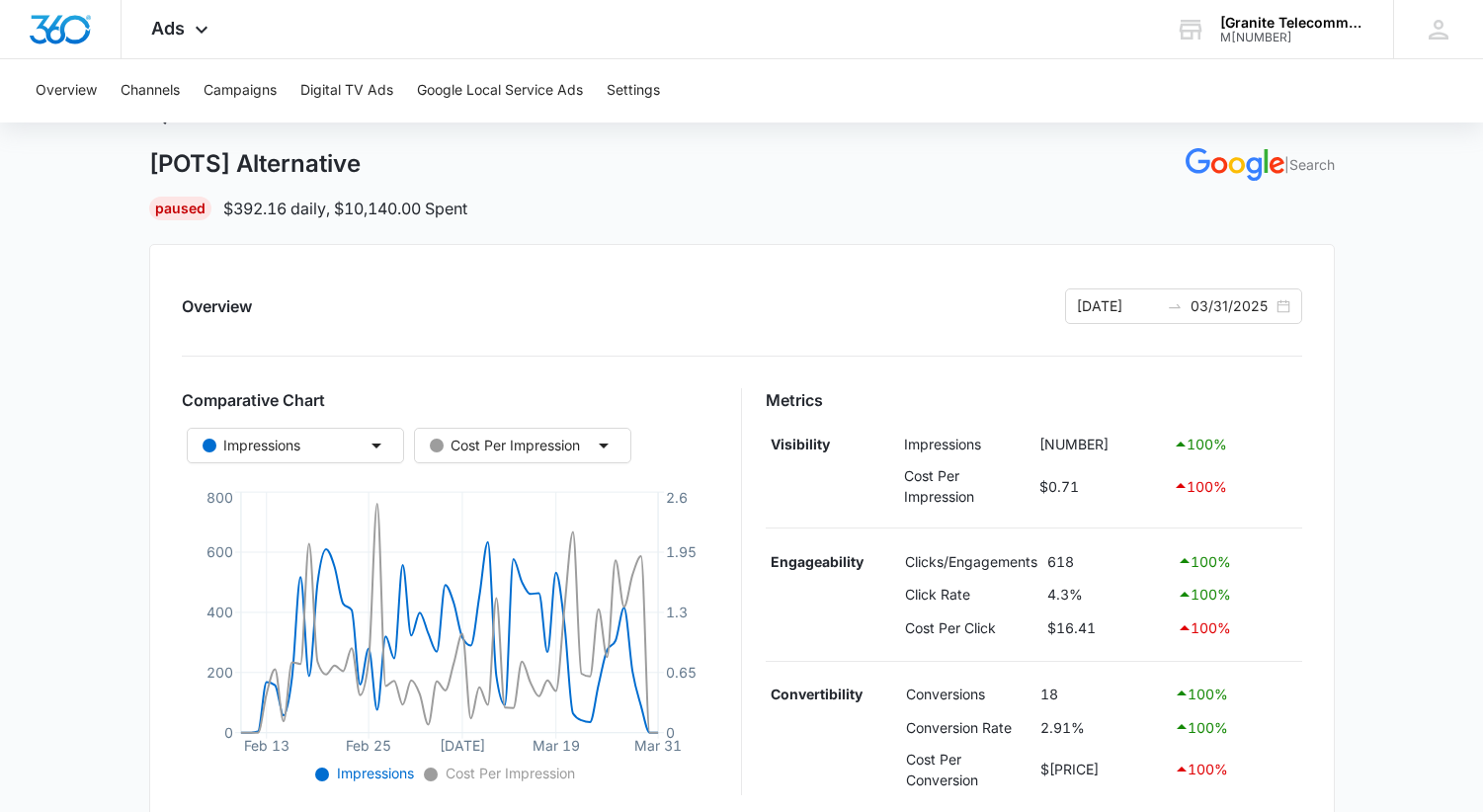 scroll, scrollTop: 0, scrollLeft: 0, axis: both 